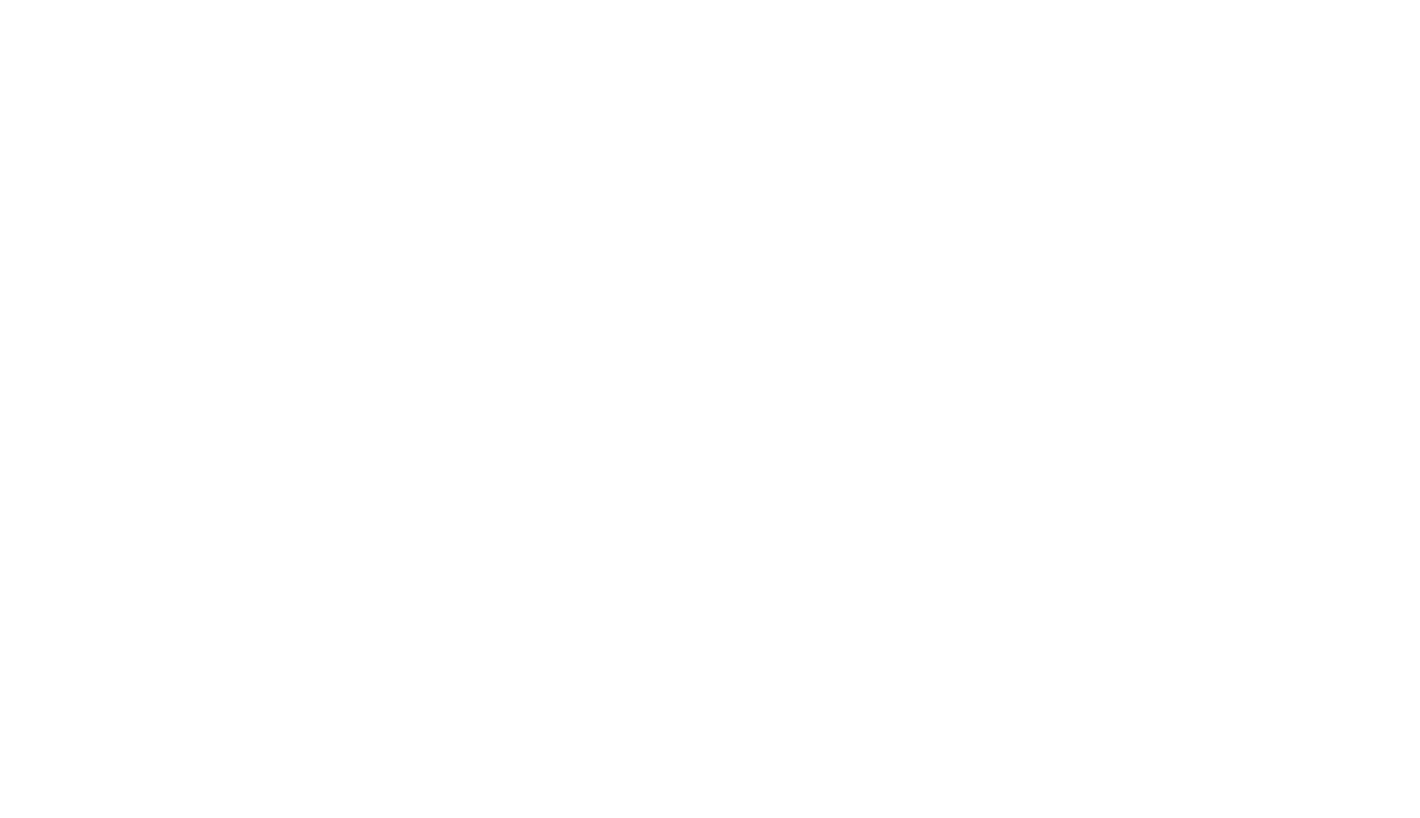 scroll, scrollTop: 0, scrollLeft: 0, axis: both 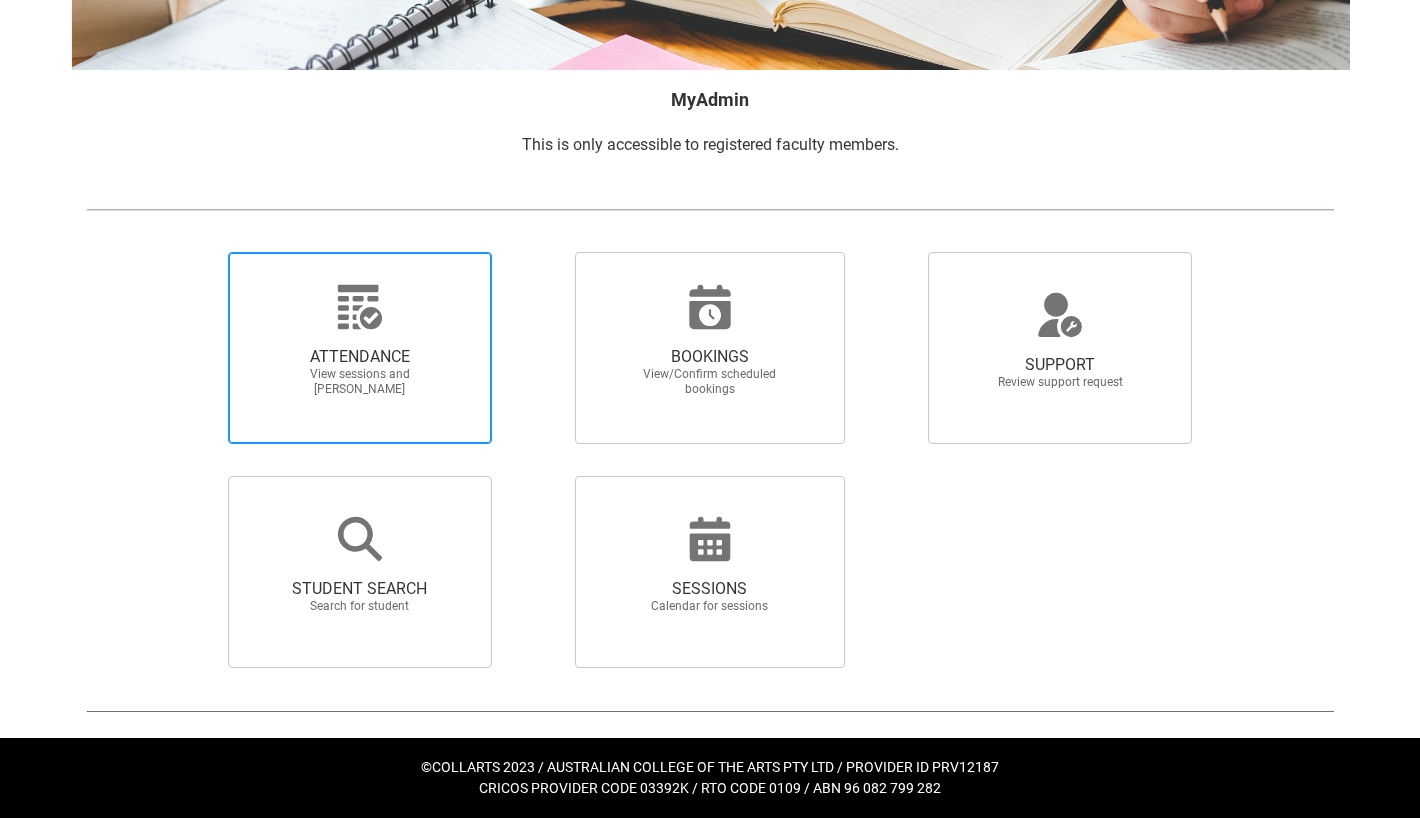 click on "View sessions and [PERSON_NAME]" at bounding box center (360, 382) 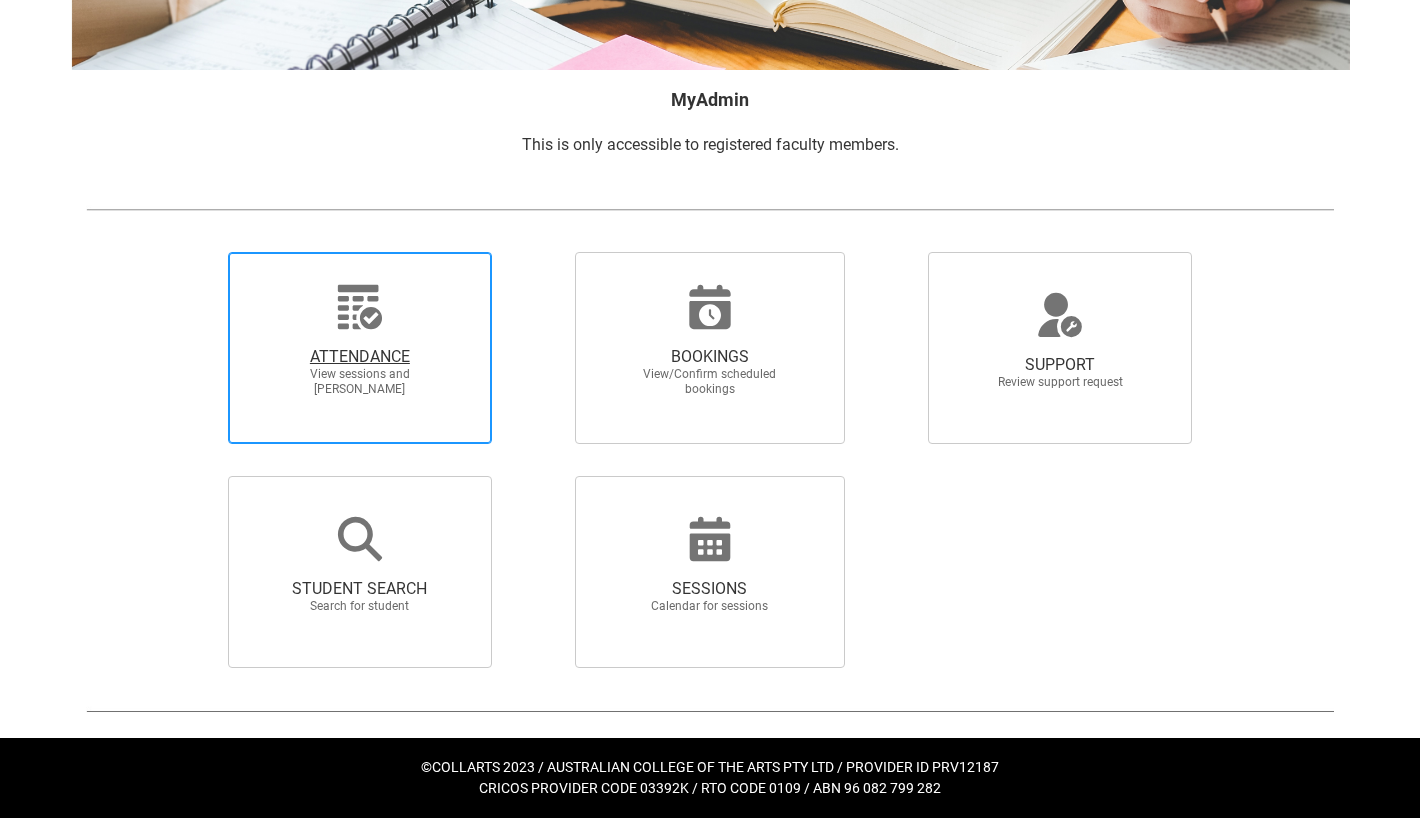 click on "ATTENDANCE View sessions and [PERSON_NAME]" at bounding box center [194, 251] 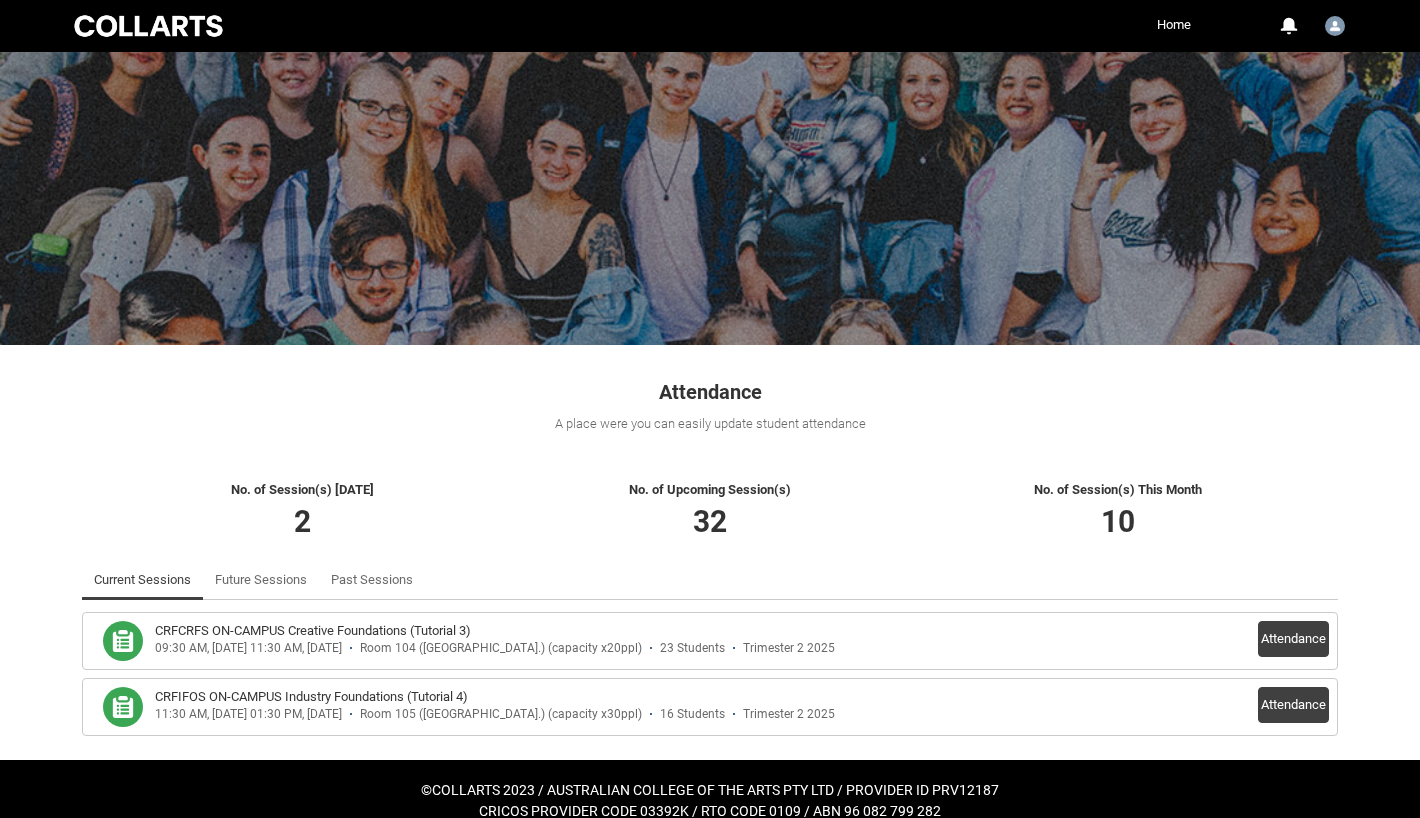 scroll, scrollTop: 52, scrollLeft: 0, axis: vertical 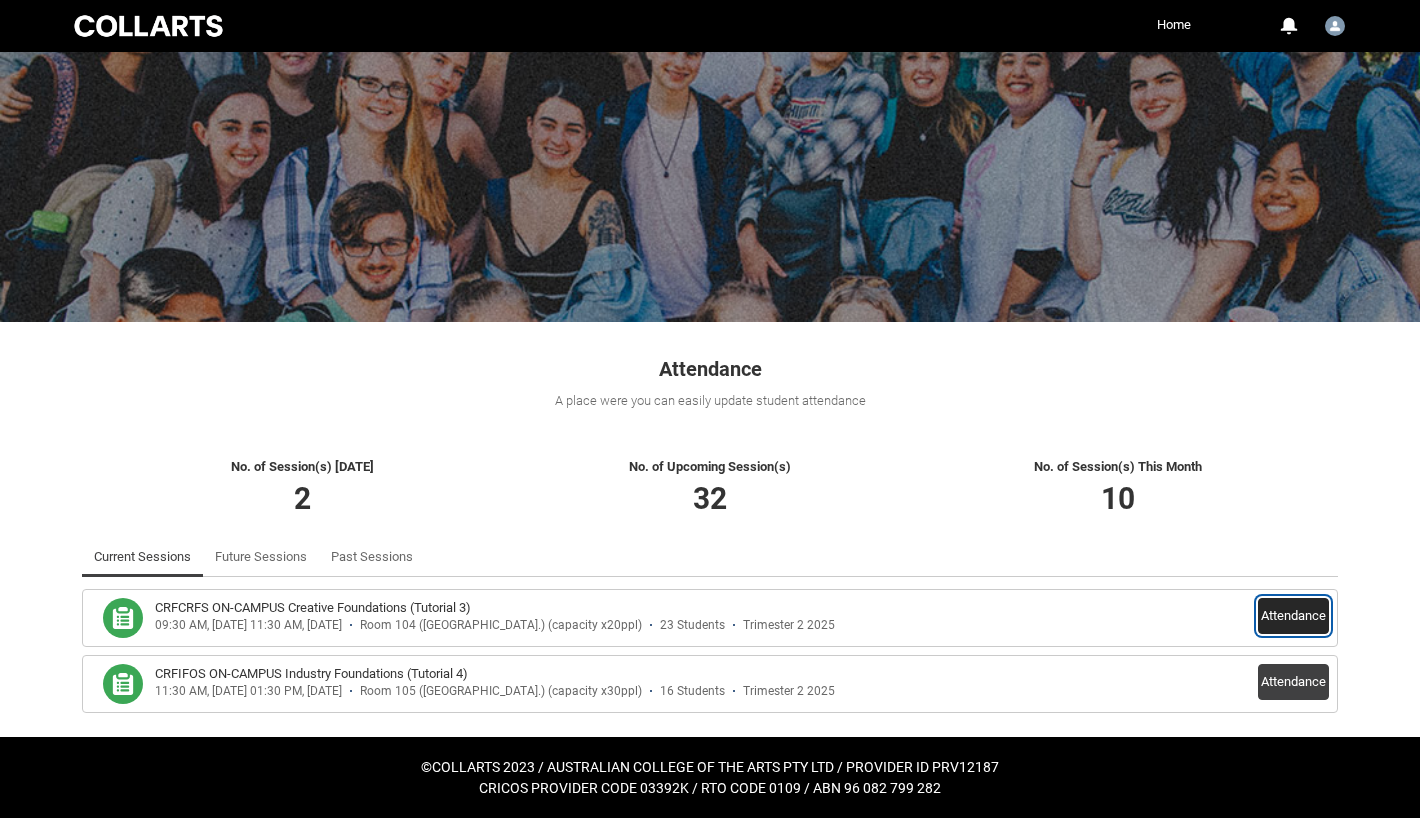 click on "Attendance" at bounding box center (1293, 616) 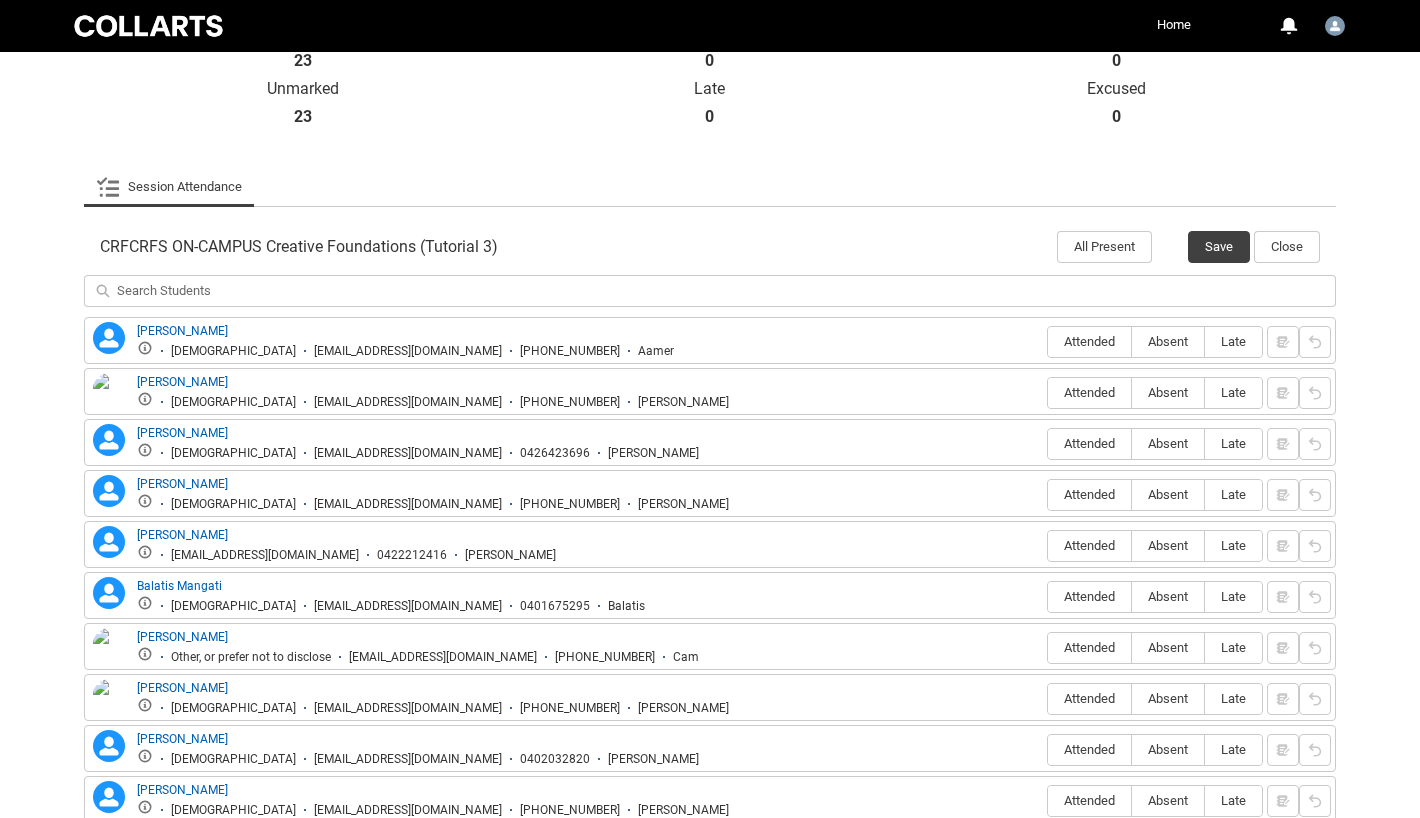 scroll, scrollTop: 499, scrollLeft: 0, axis: vertical 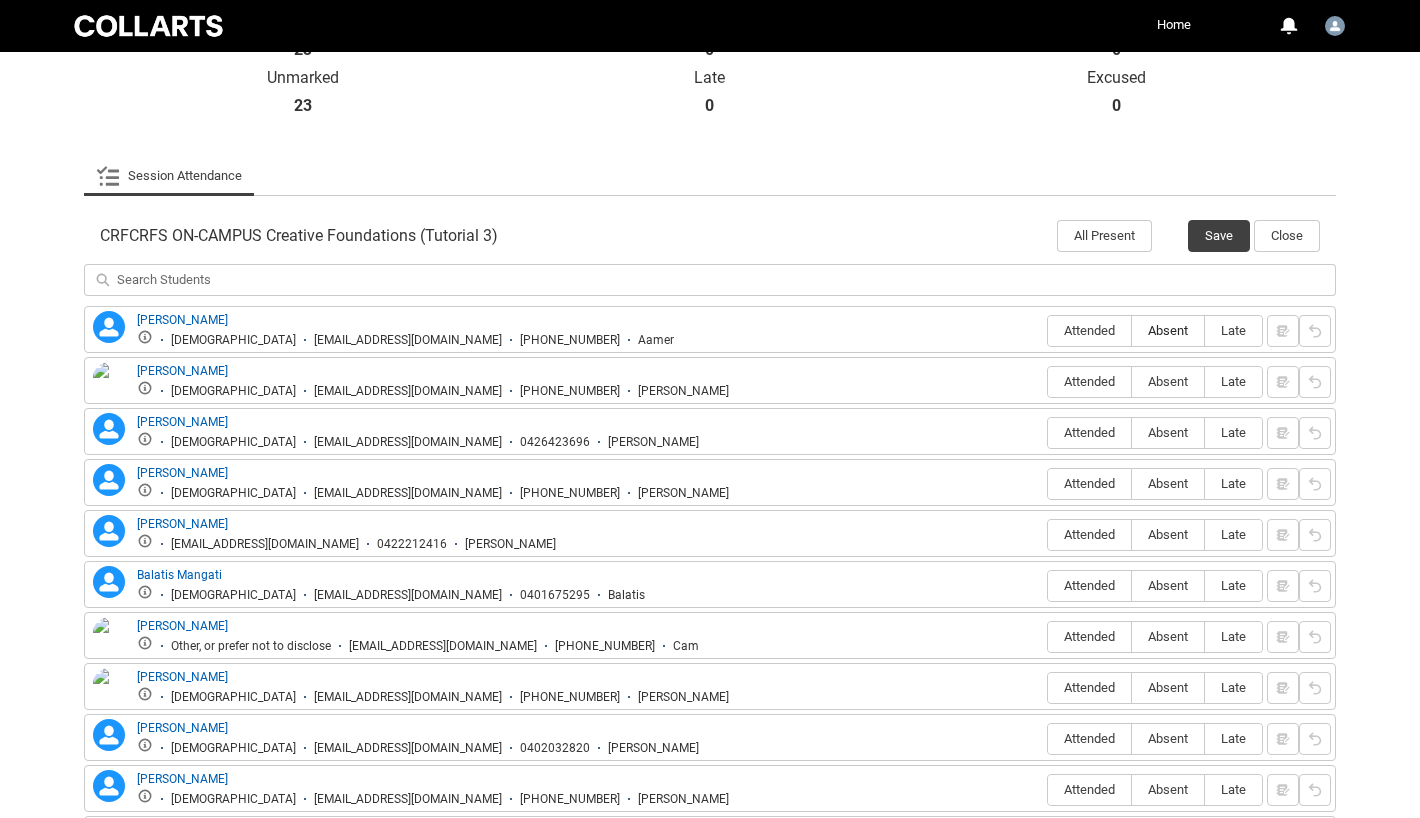 click on "Absent" at bounding box center (1168, 330) 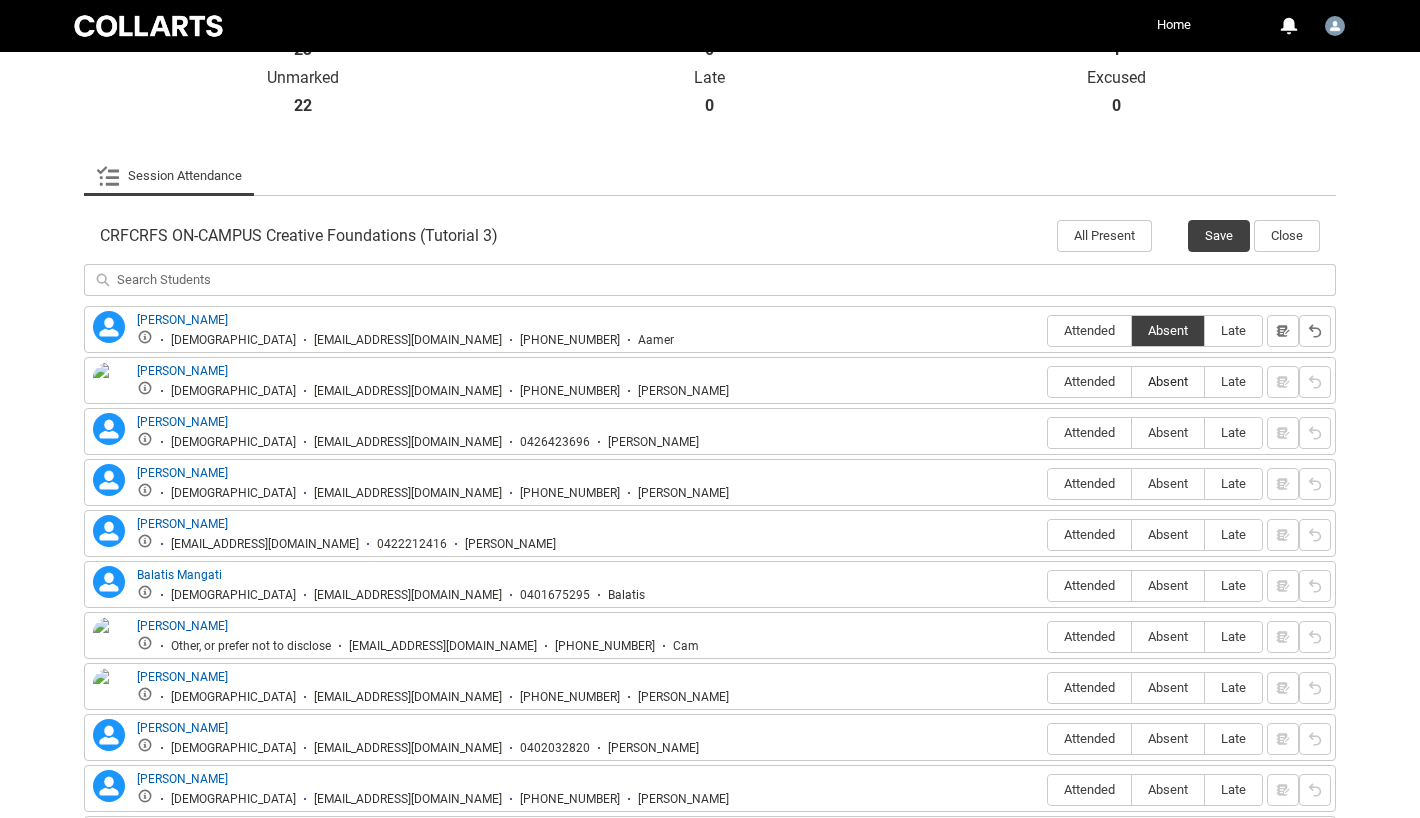 click on "Absent" at bounding box center [1168, 381] 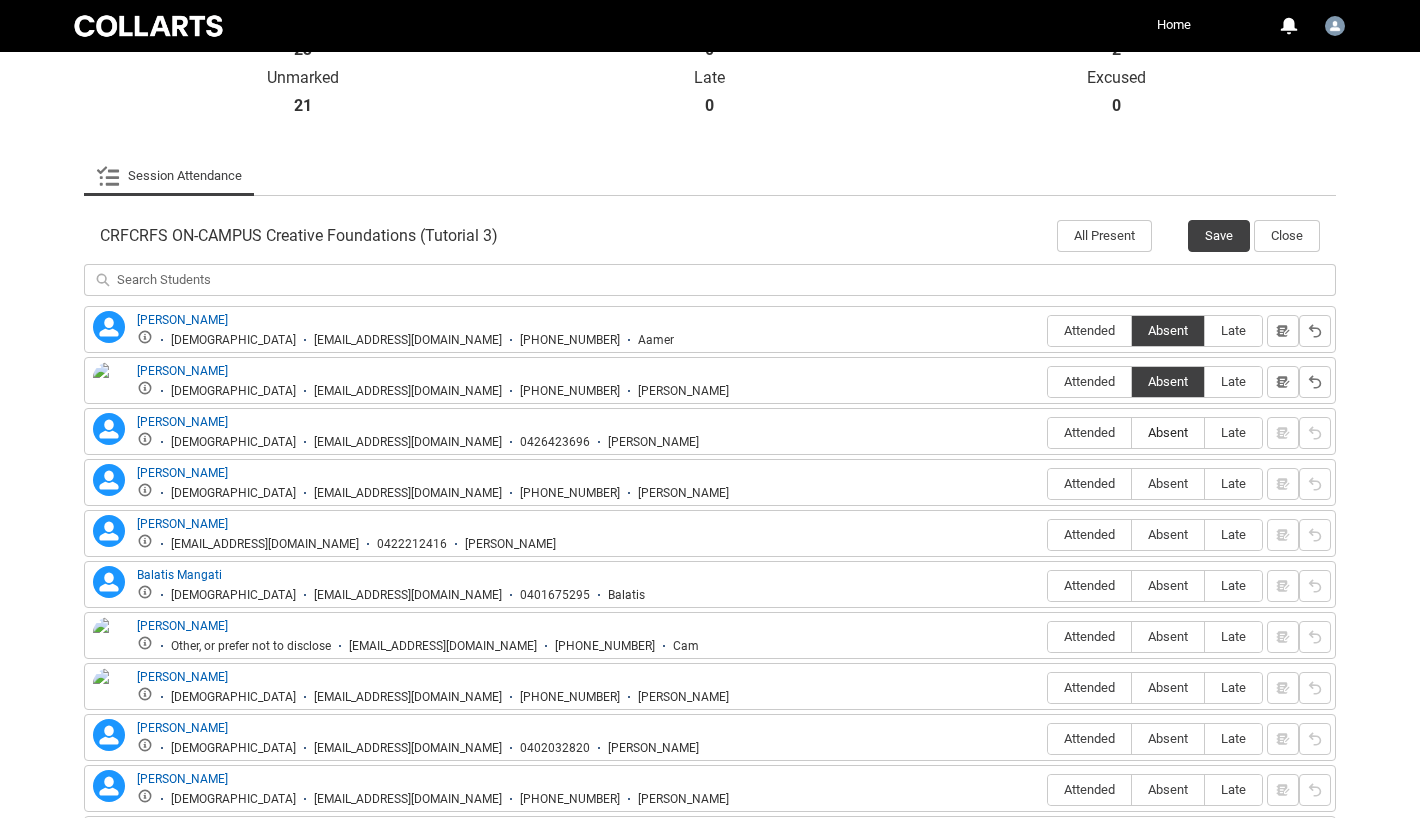 click on "Absent" at bounding box center (1168, 432) 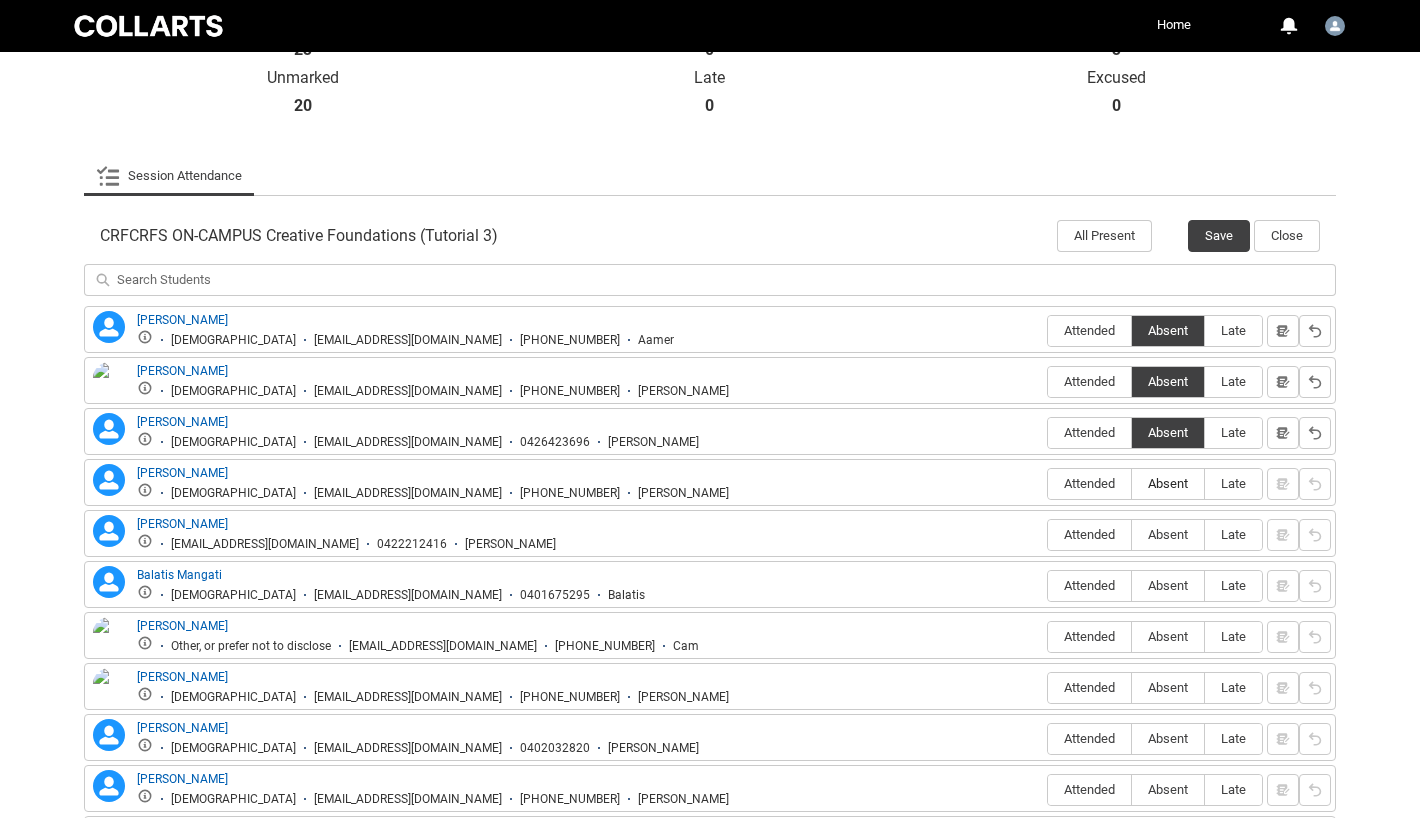 click on "Absent" at bounding box center (1168, 483) 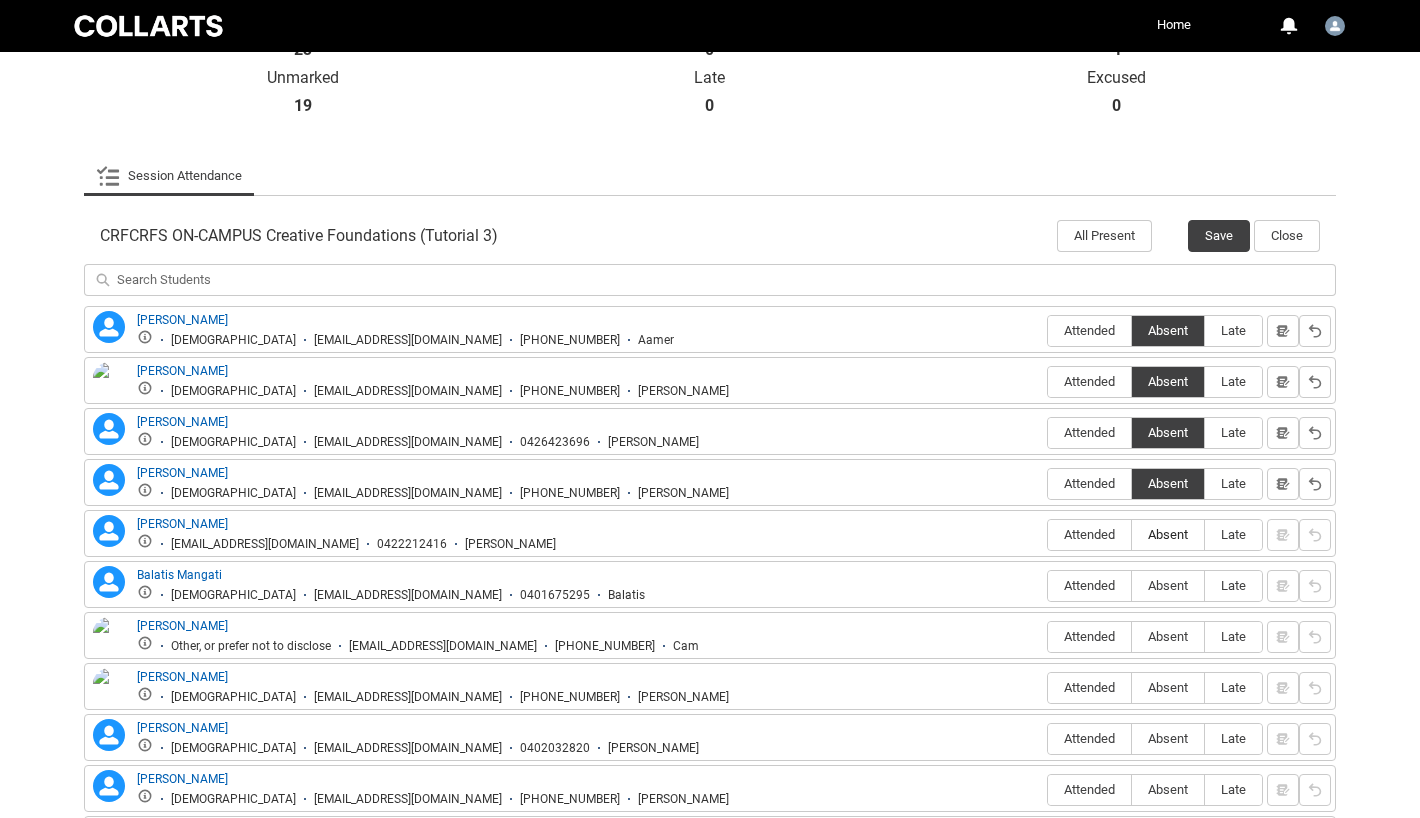 click on "Absent" at bounding box center [1168, 534] 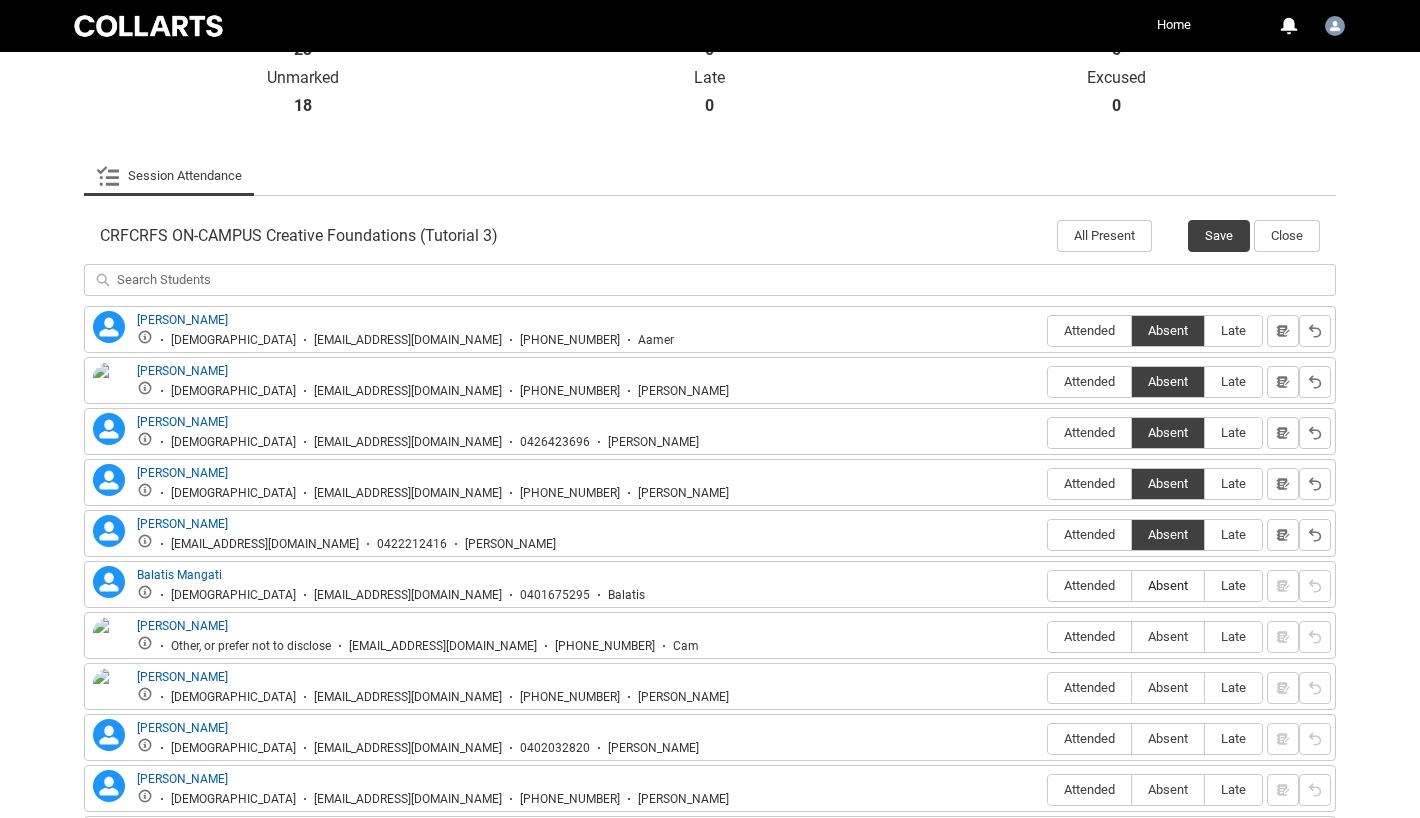 click on "Absent" at bounding box center [1168, 585] 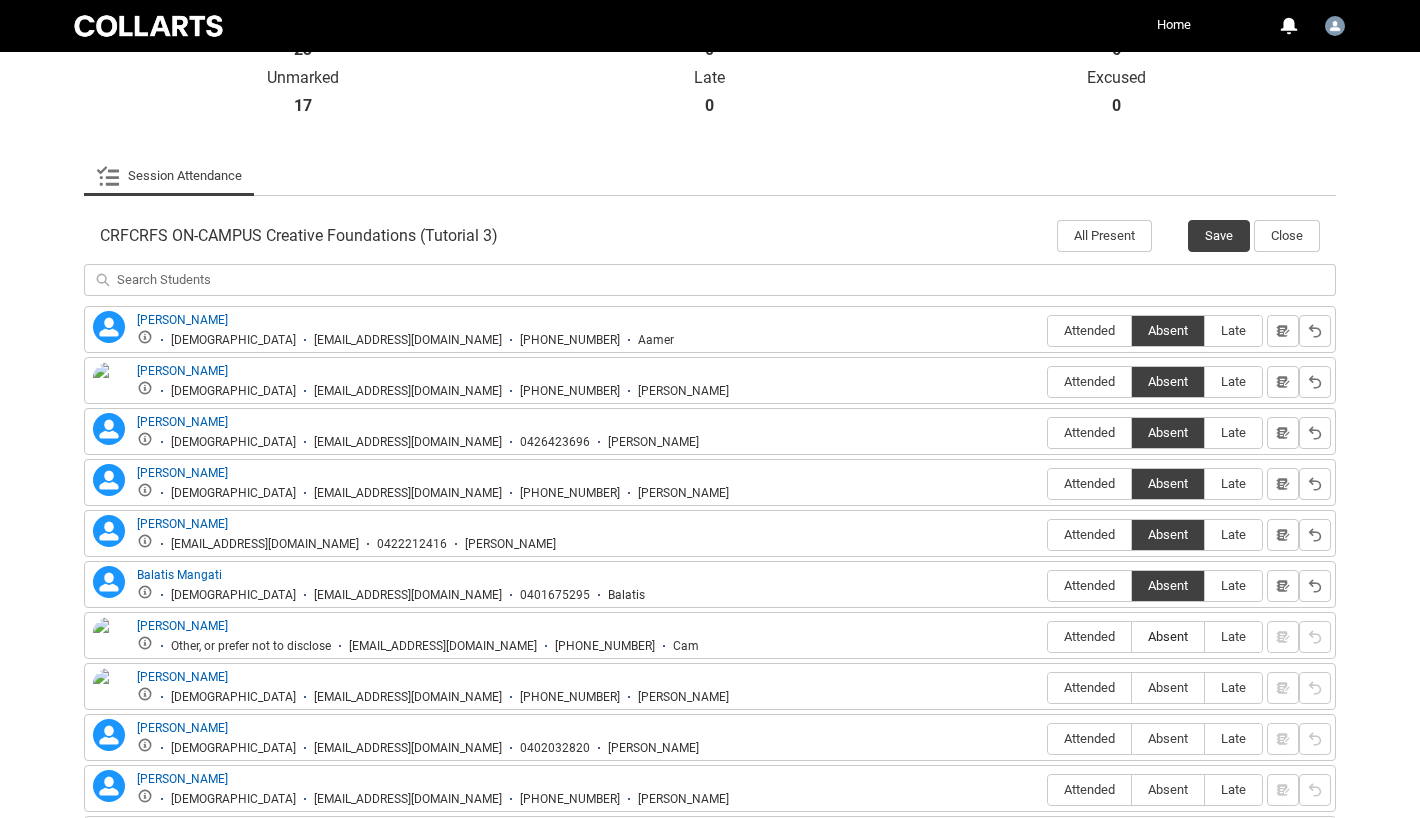 click on "Absent" at bounding box center [1168, 636] 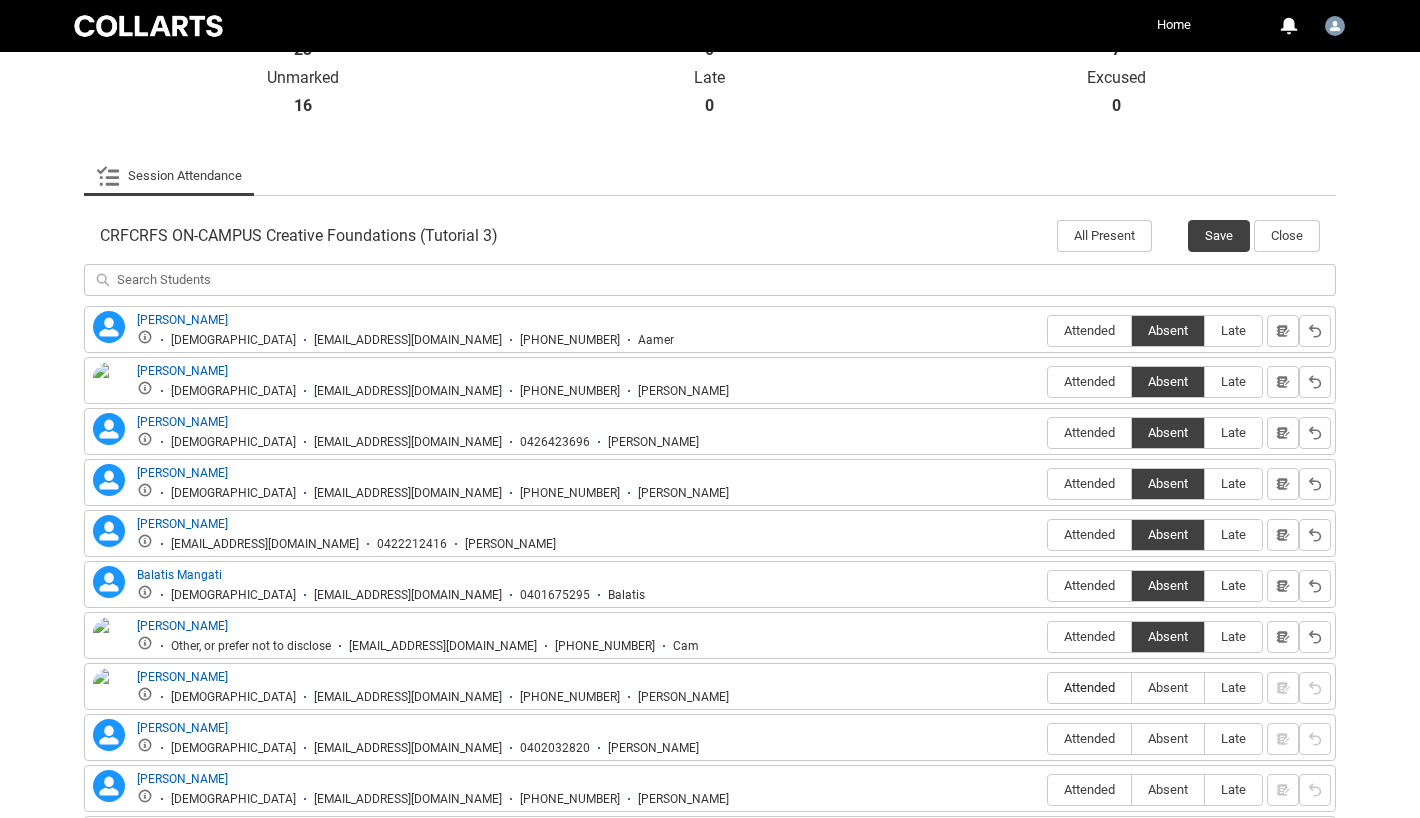 click on "Attended" at bounding box center [1089, 687] 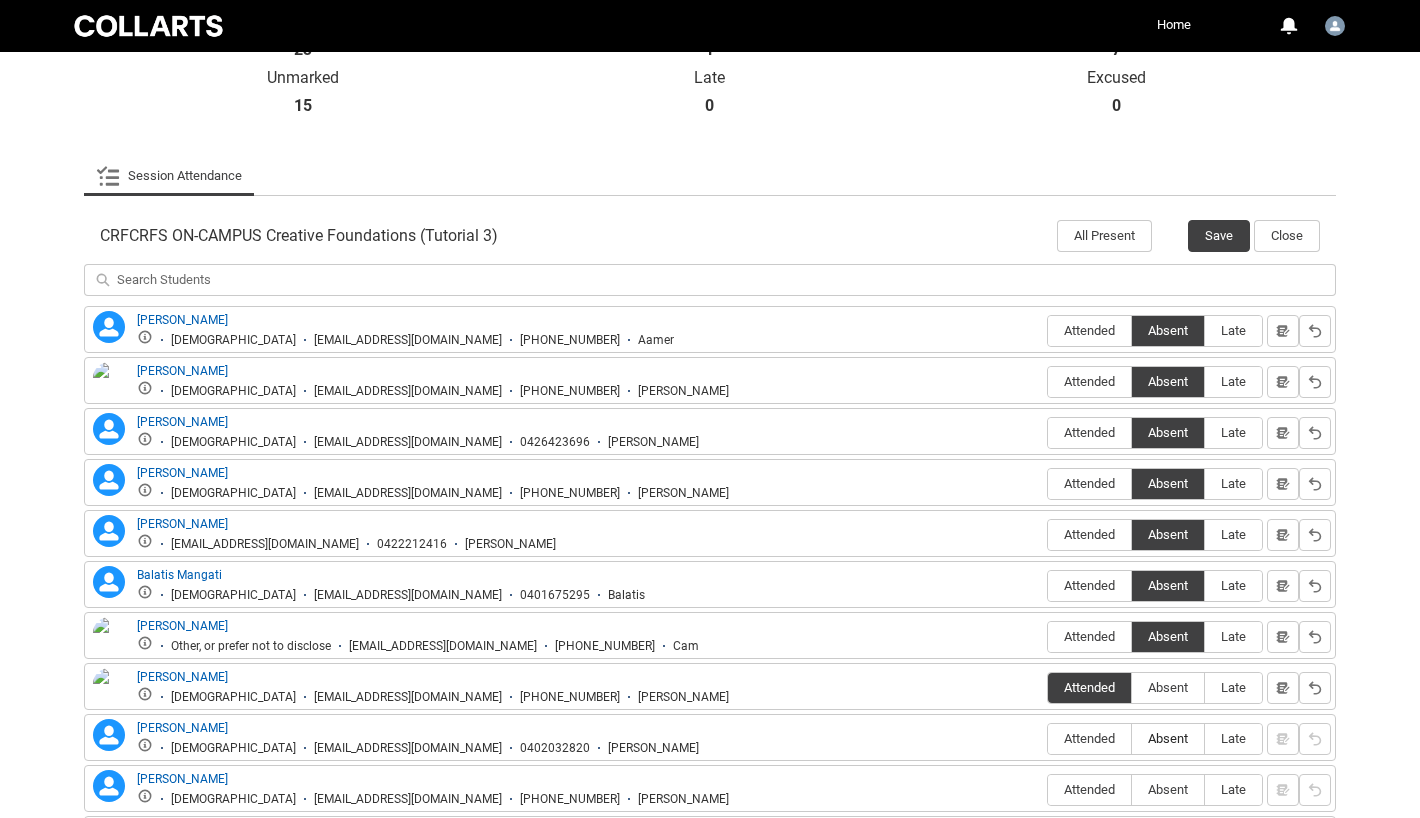 click on "Absent" at bounding box center [1168, 738] 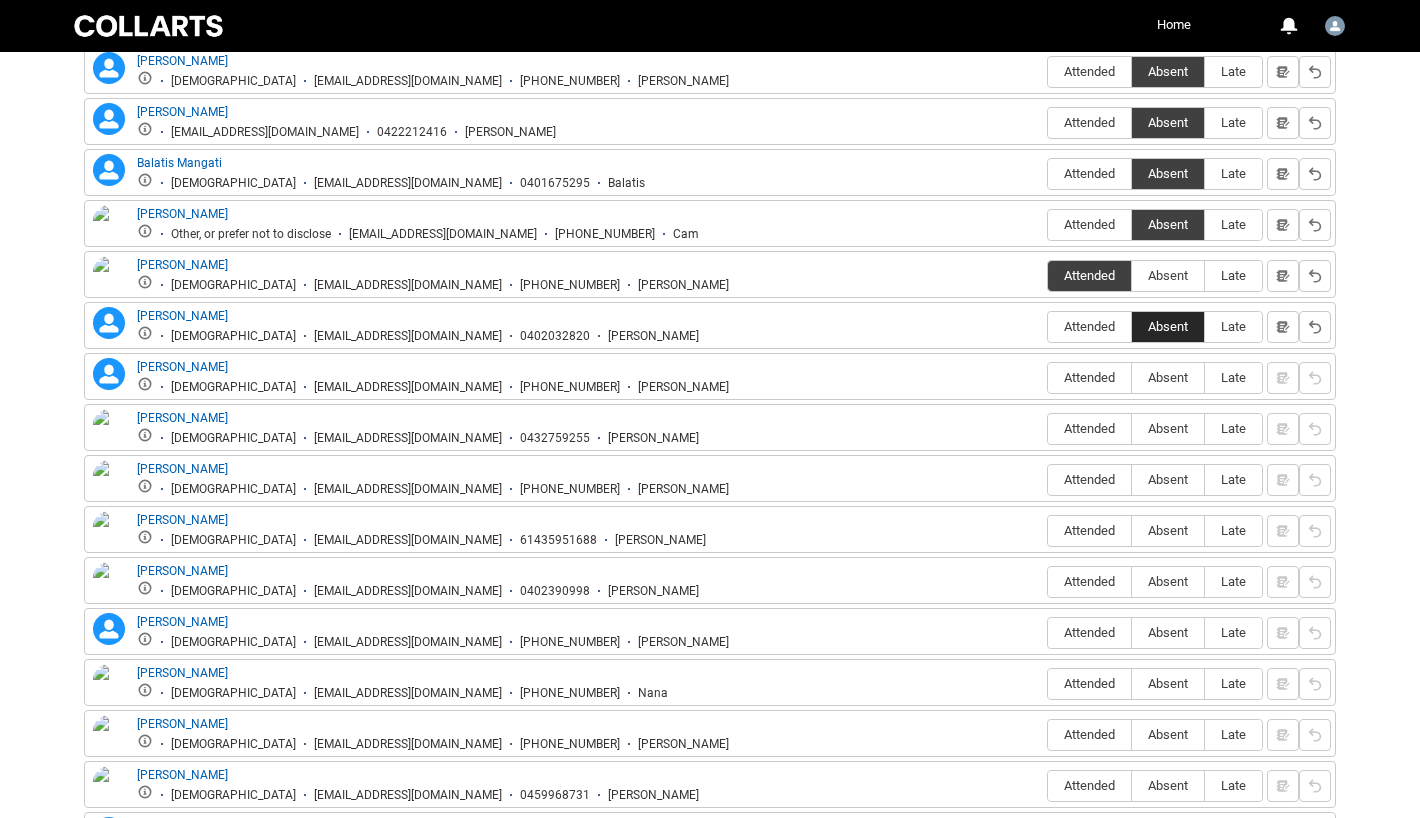 scroll, scrollTop: 1005, scrollLeft: 0, axis: vertical 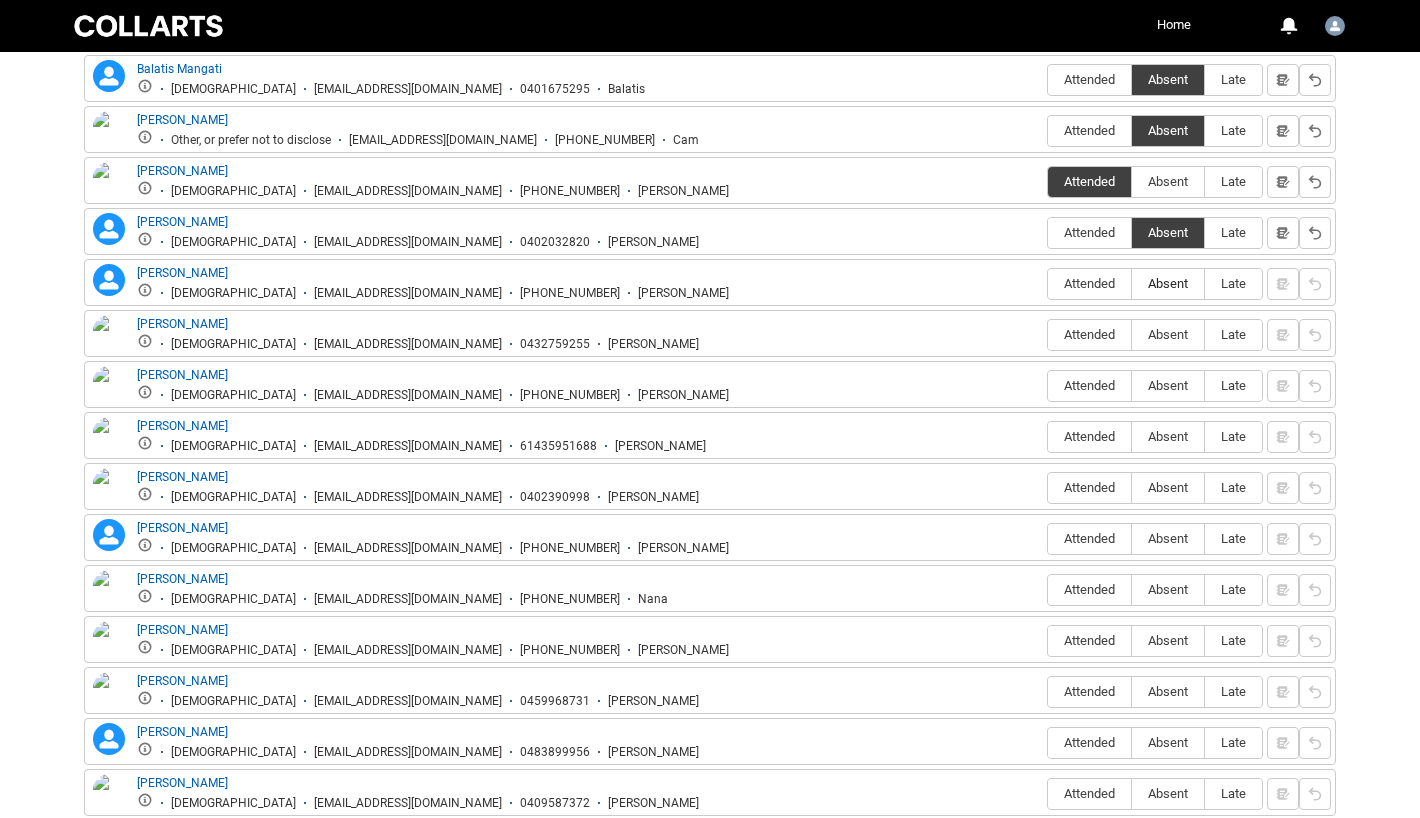 click on "Absent" at bounding box center (1168, 283) 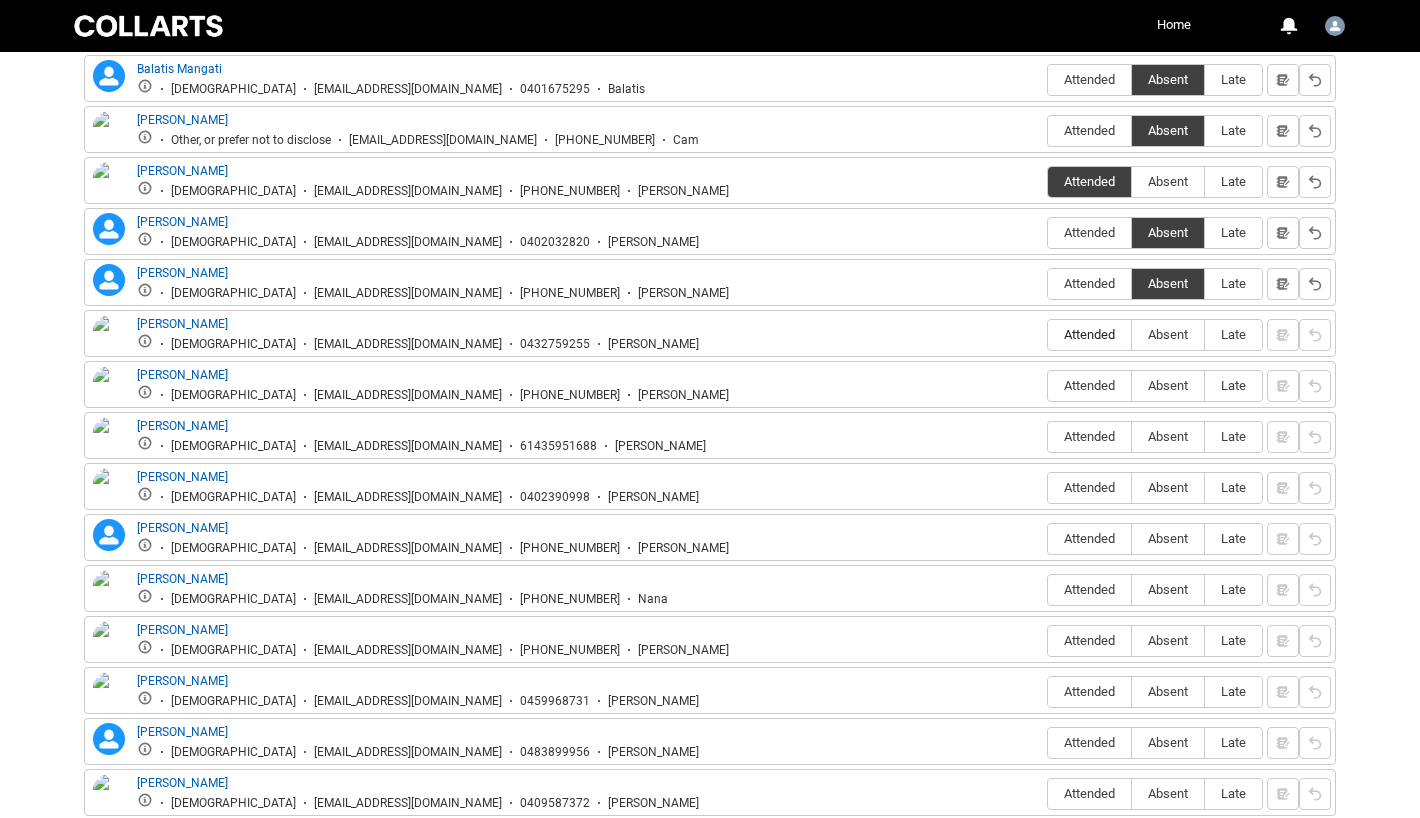 click on "Attended" at bounding box center [1089, 334] 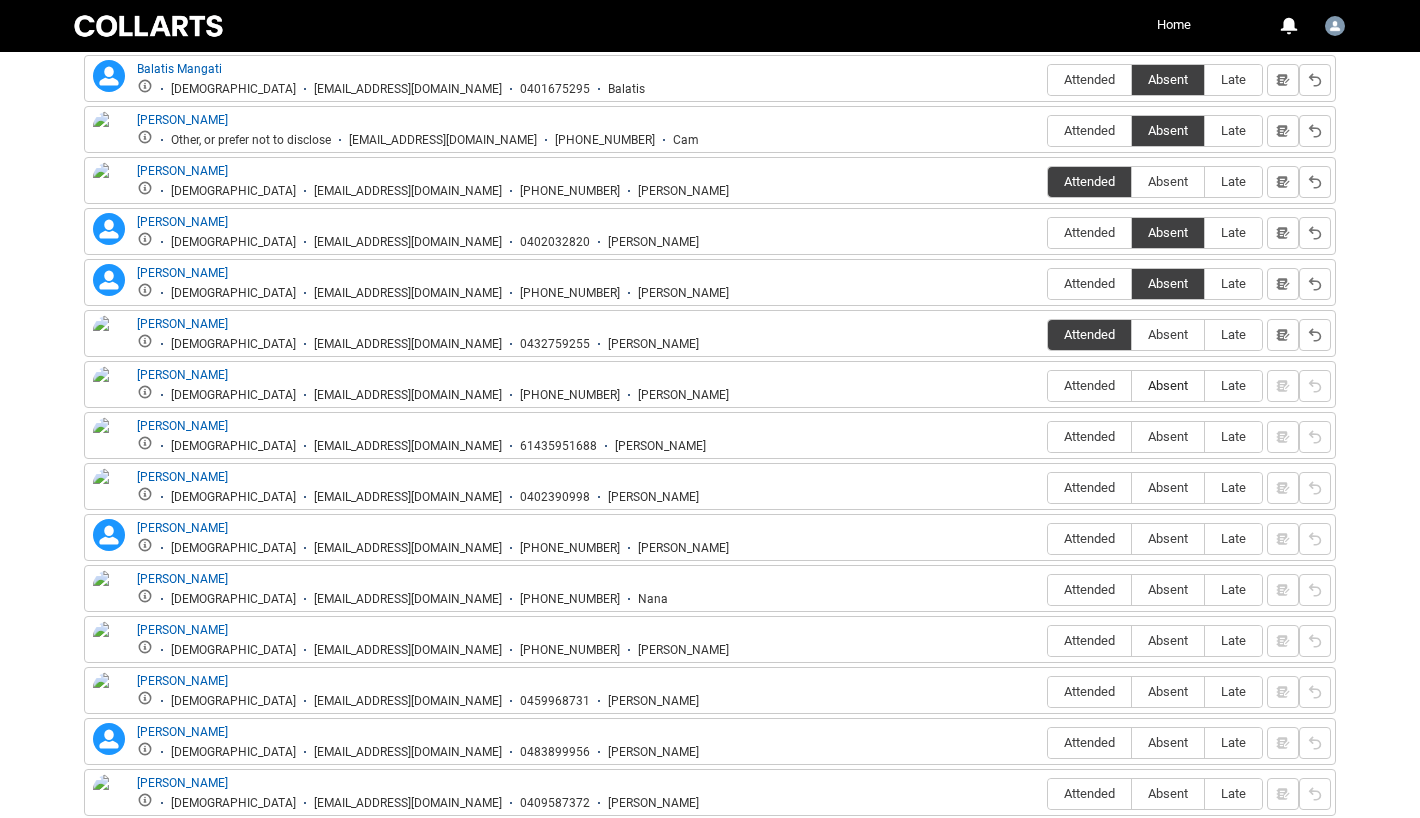 click on "Absent" at bounding box center [1168, 385] 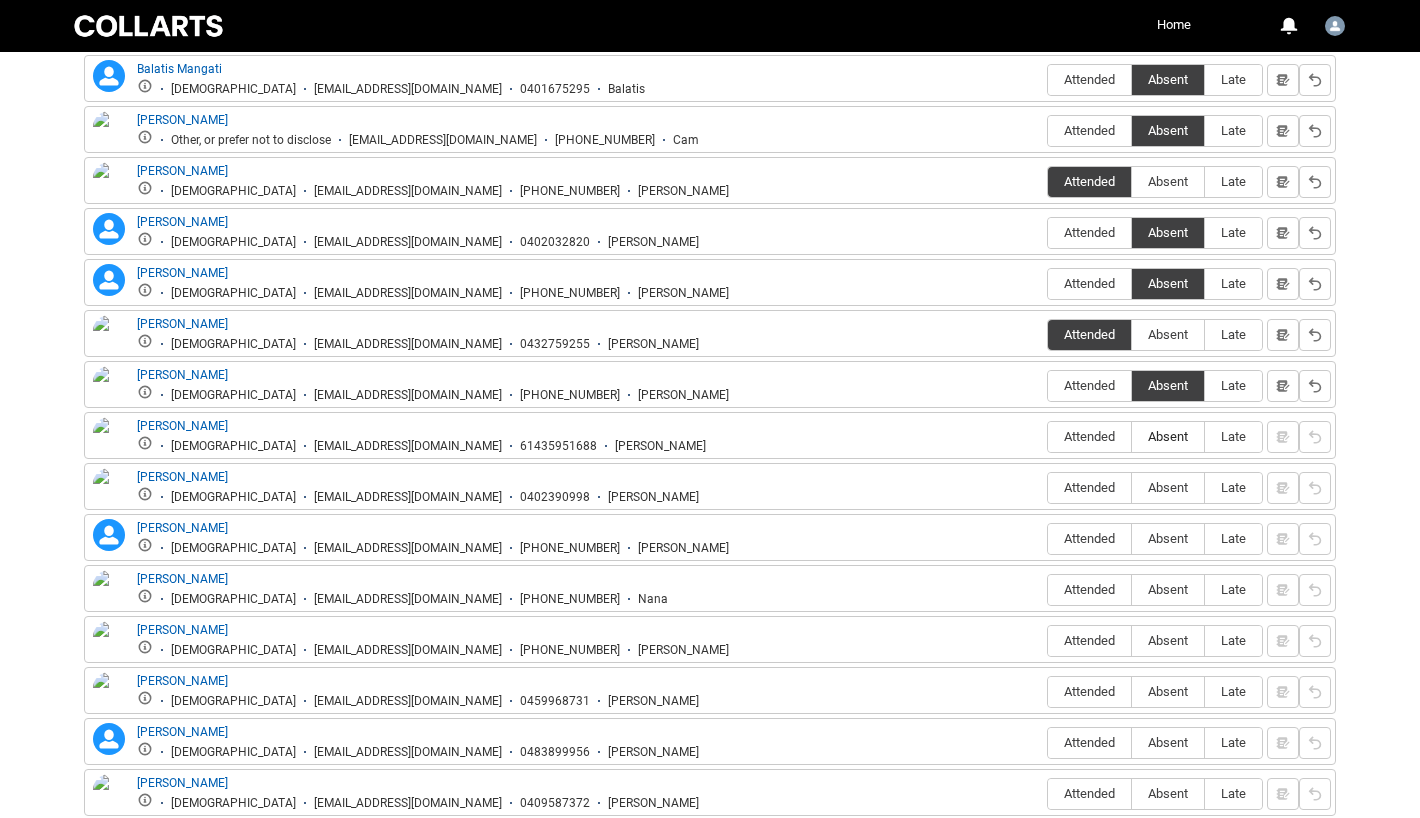 click on "Absent" at bounding box center (1168, 436) 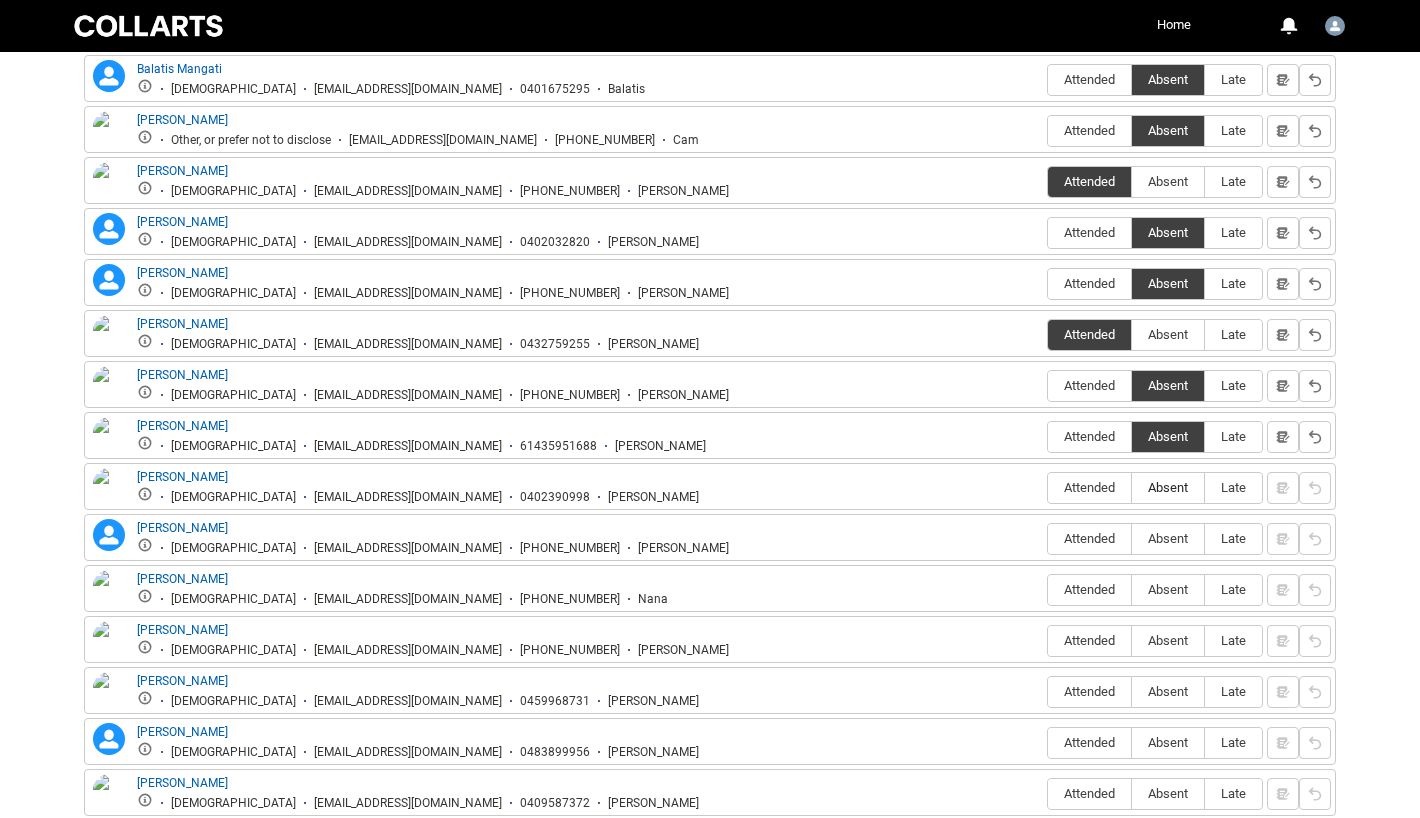 click on "Absent" at bounding box center [1168, 487] 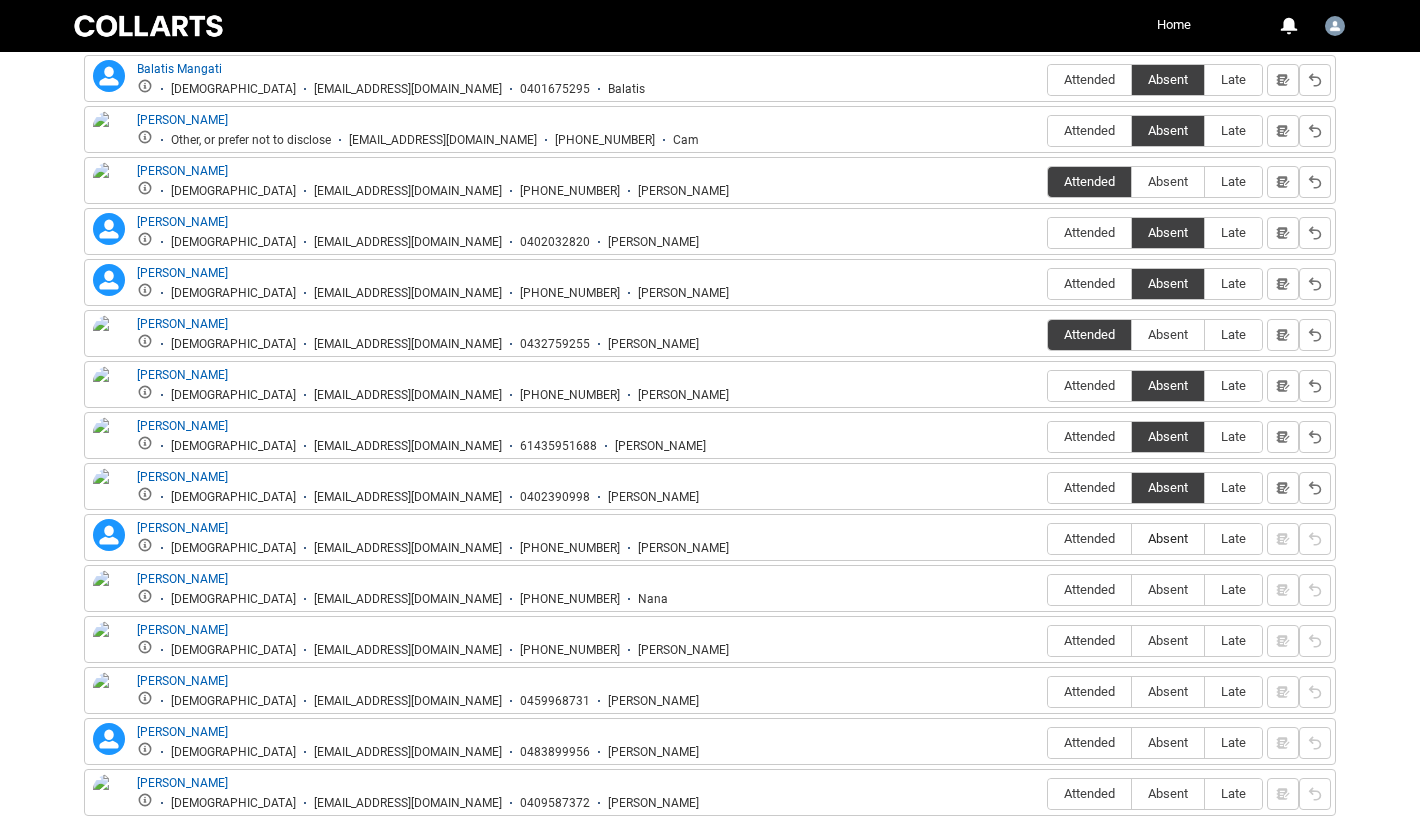 click on "Absent" at bounding box center [1168, 538] 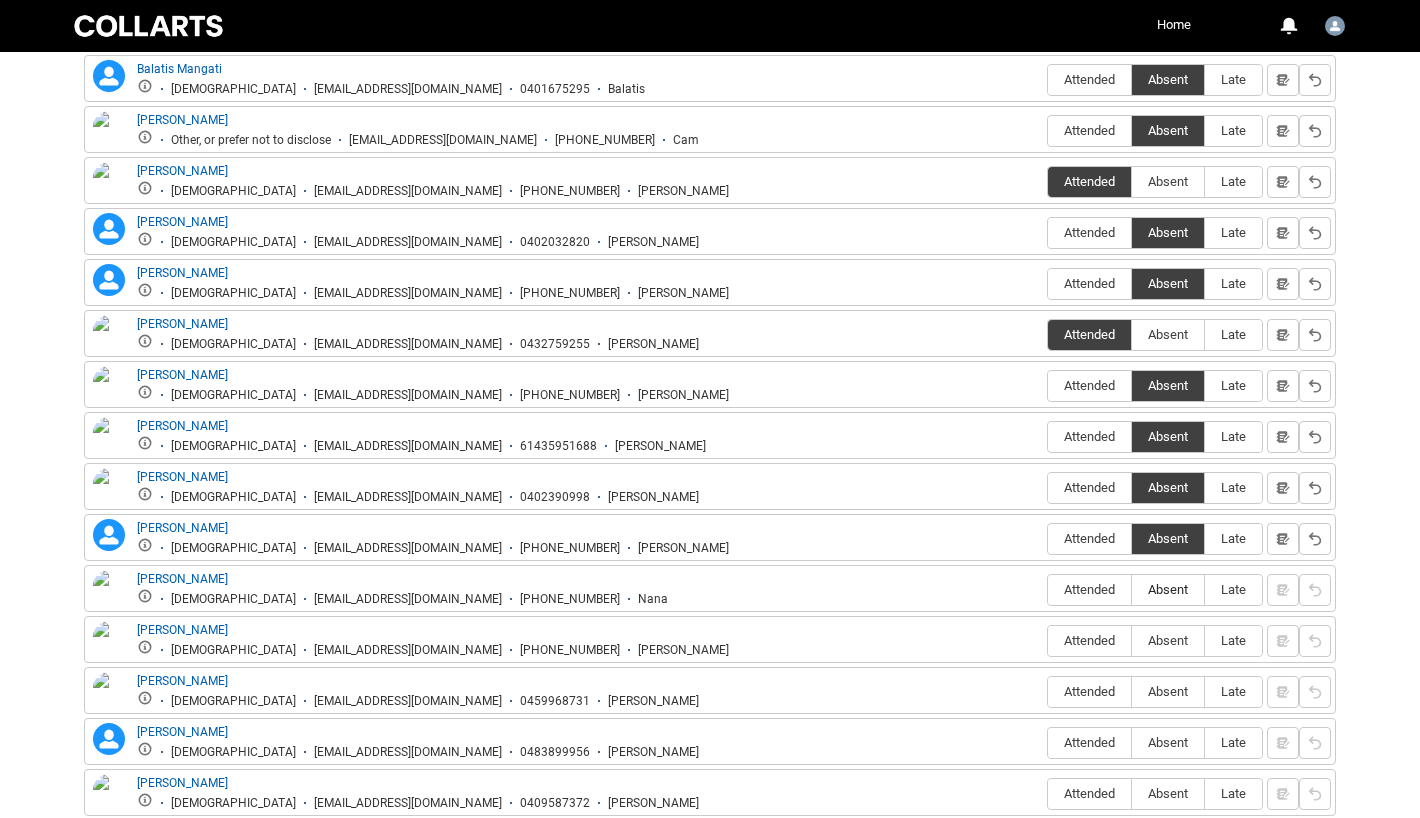 click on "Absent" at bounding box center [1168, 589] 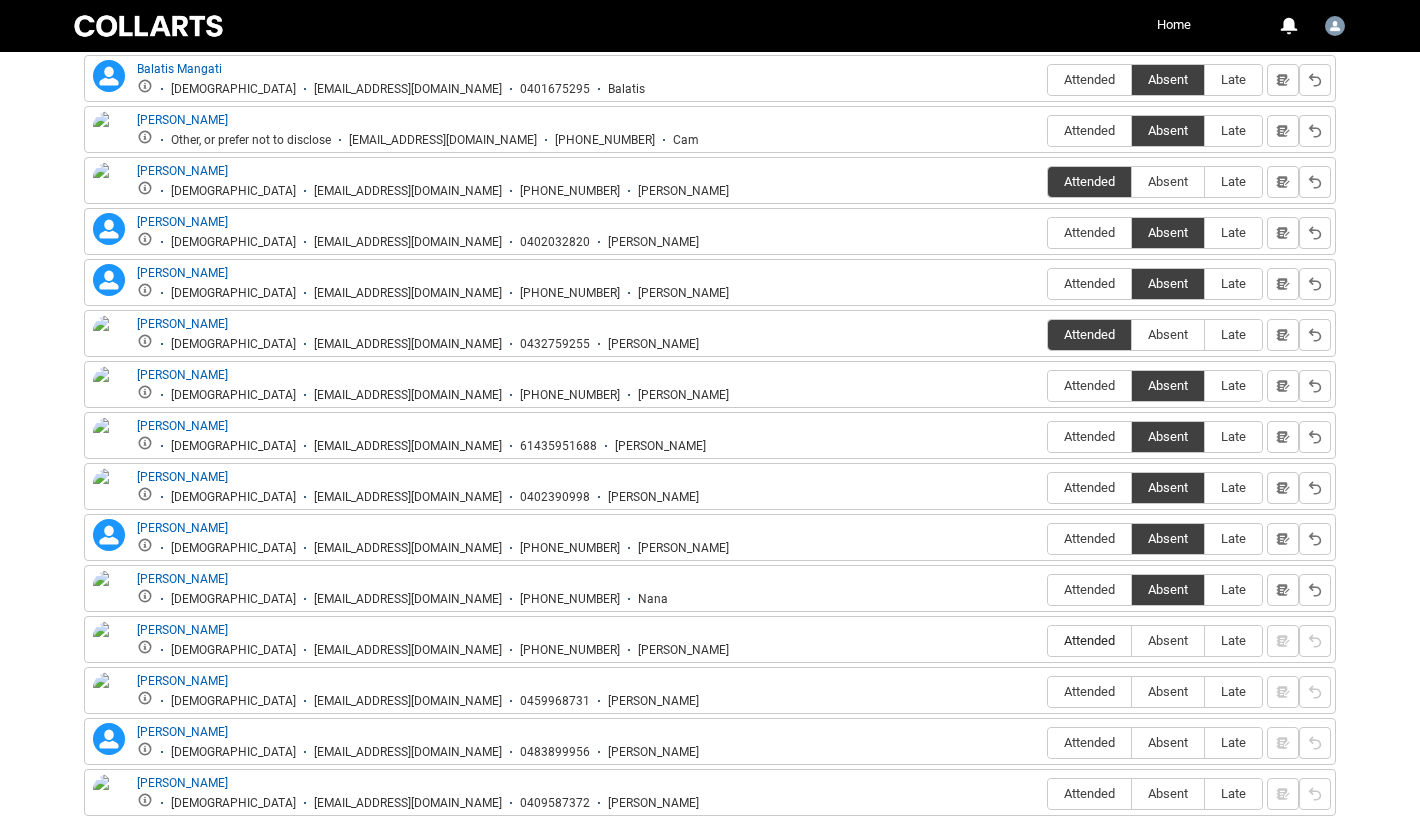 click on "Attended" at bounding box center [1089, 640] 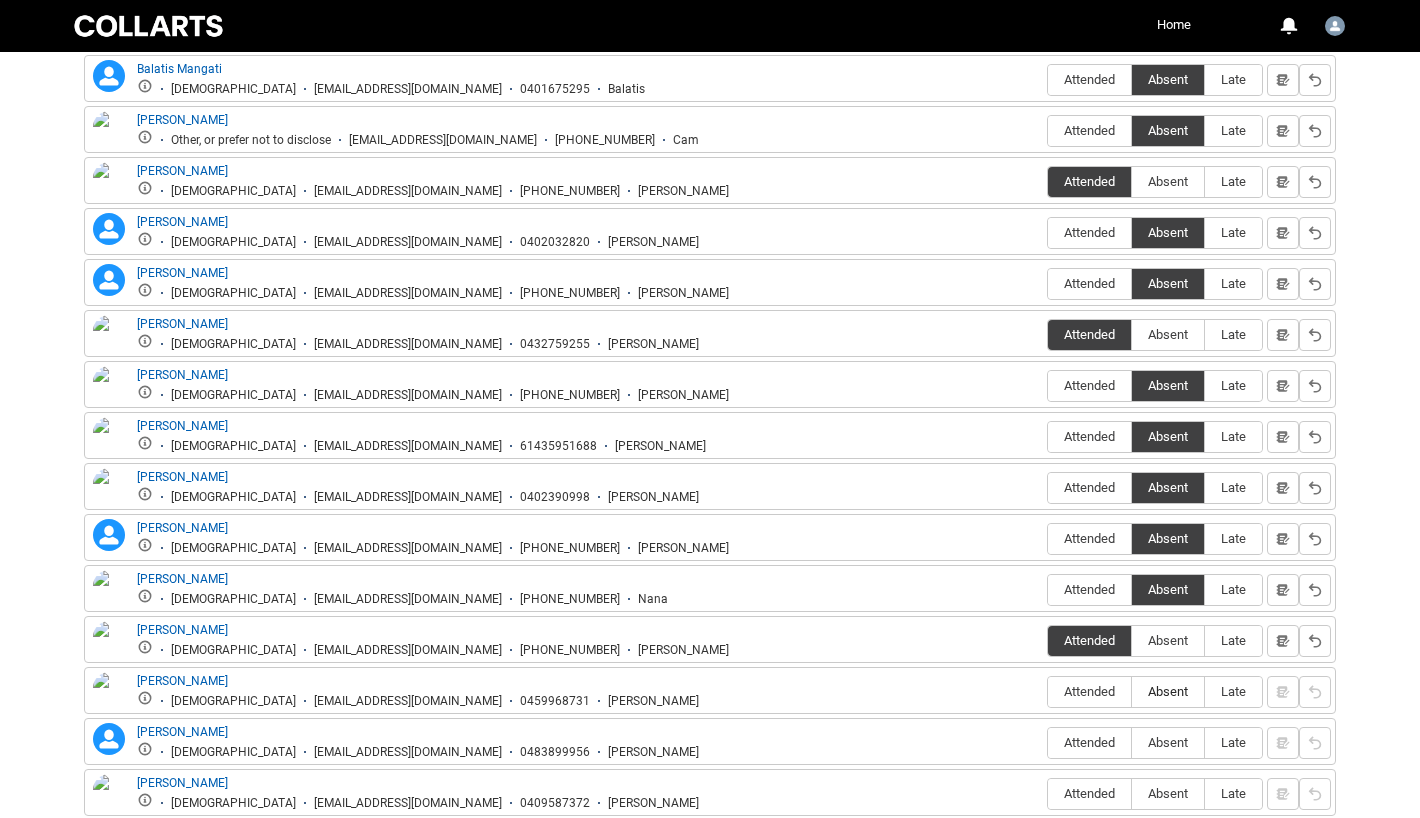 click on "Absent" at bounding box center [1168, 691] 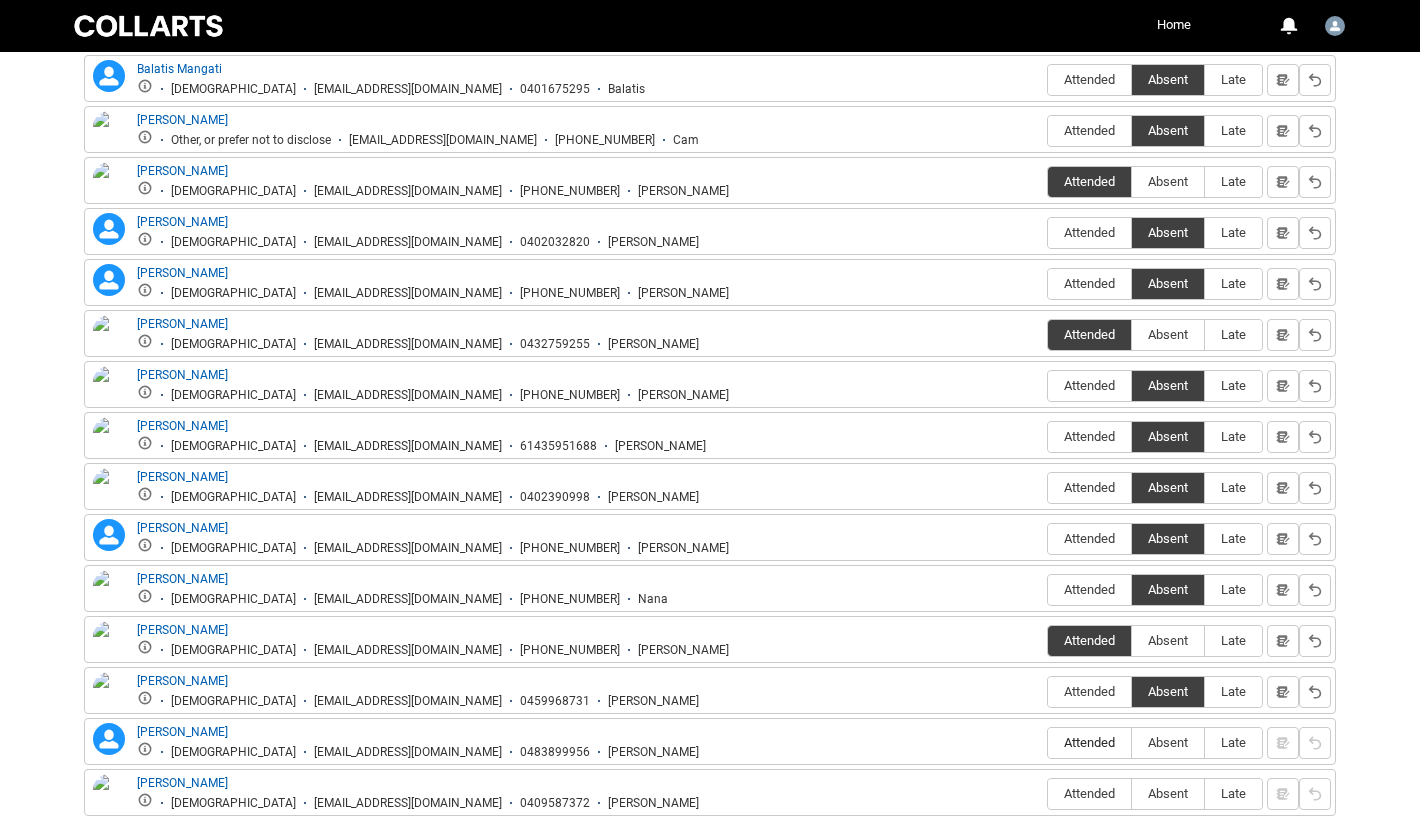 click on "Attended" at bounding box center (1089, 742) 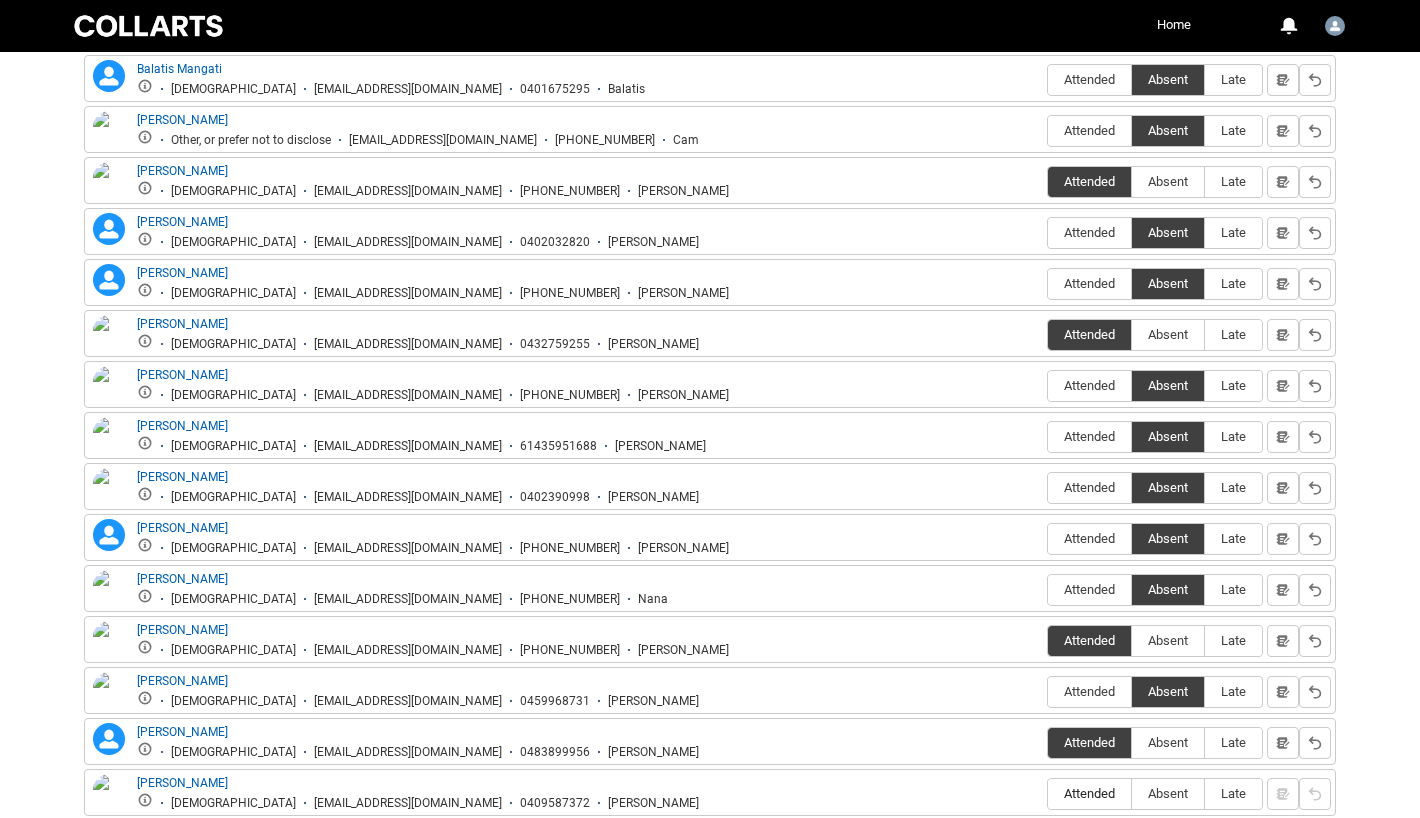 click on "Attended" at bounding box center (1089, 793) 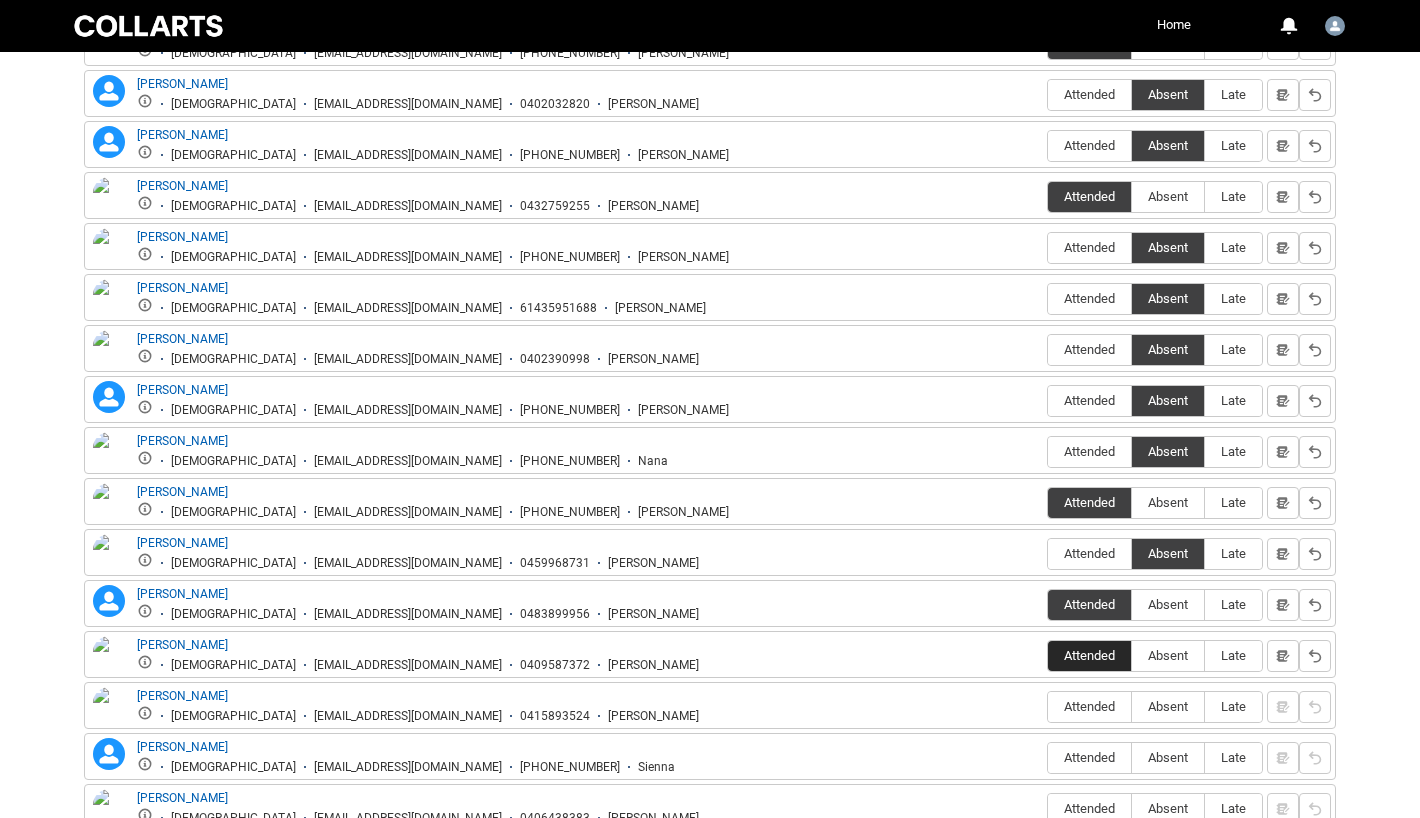 scroll, scrollTop: 1276, scrollLeft: 0, axis: vertical 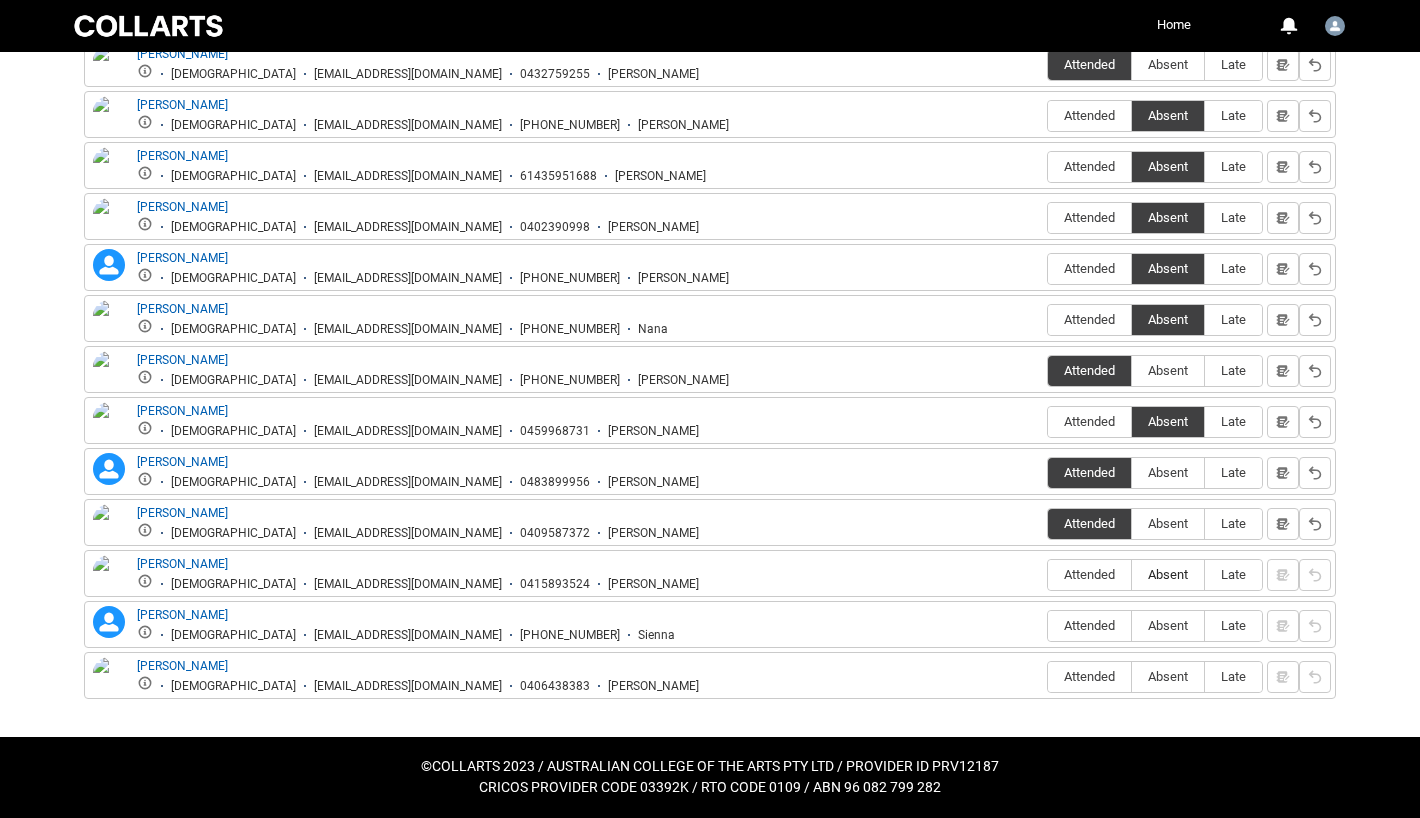 click on "Absent" at bounding box center [1168, 574] 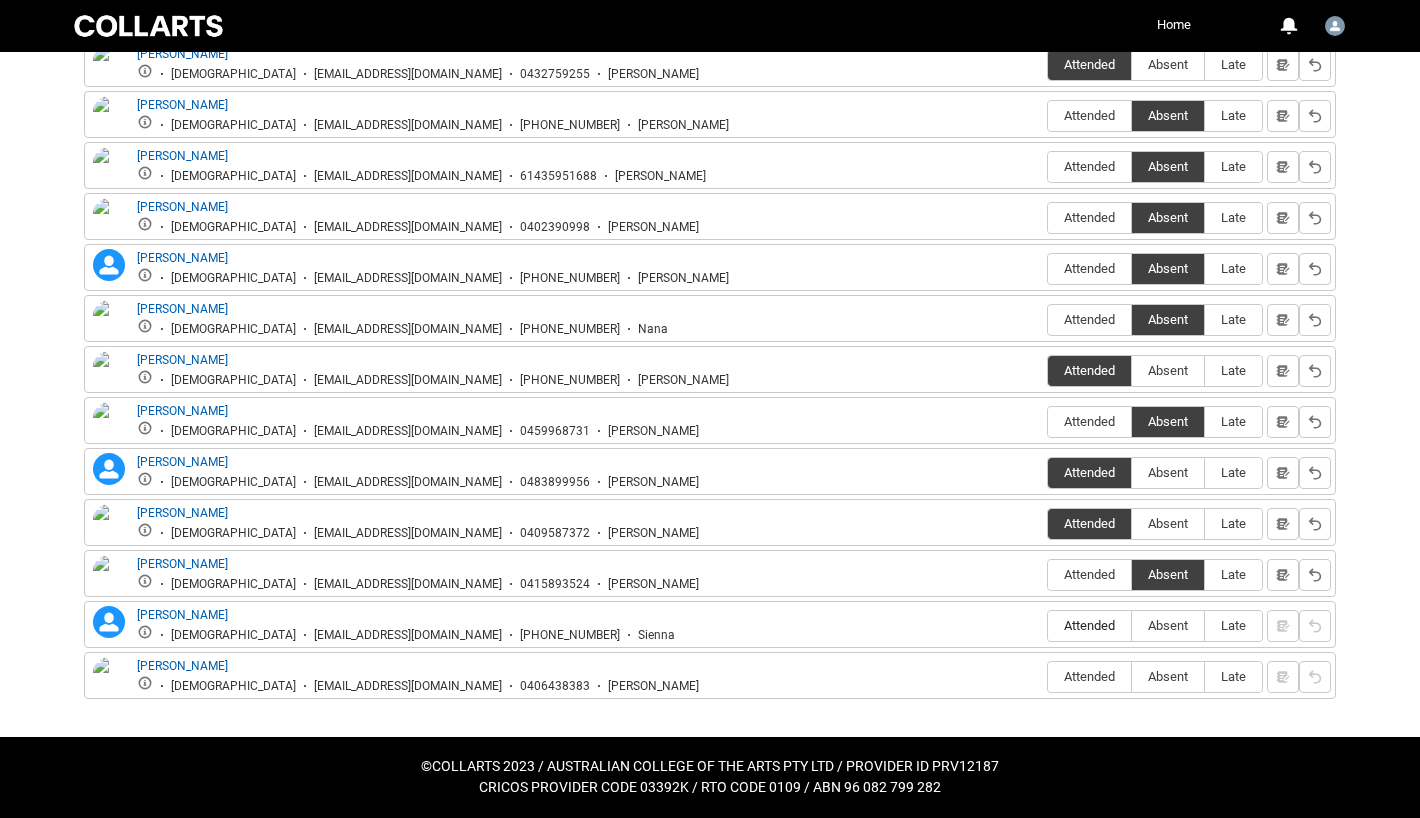 click on "Attended" at bounding box center [1089, 625] 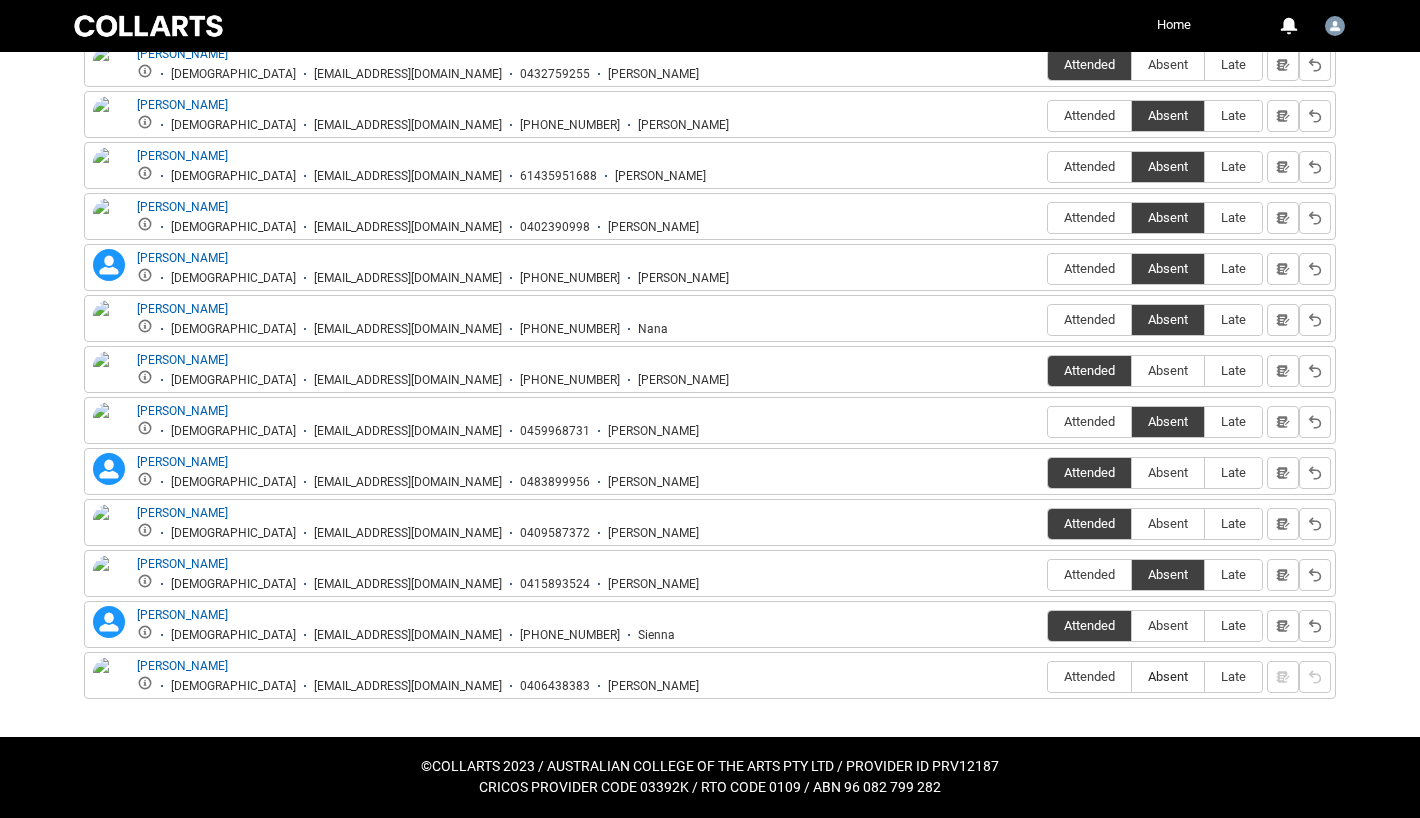 click on "Absent" at bounding box center [1168, 676] 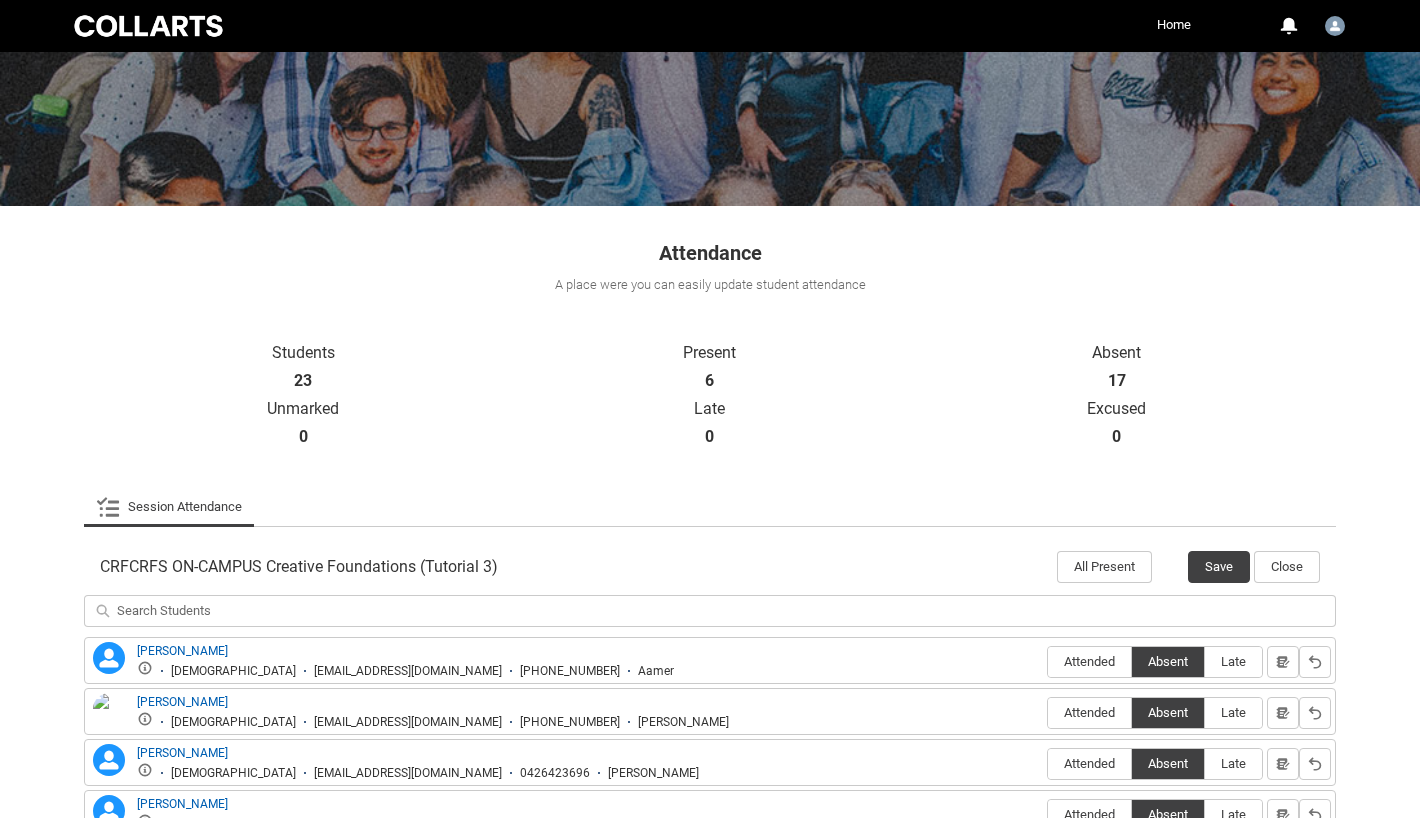 scroll, scrollTop: 0, scrollLeft: 0, axis: both 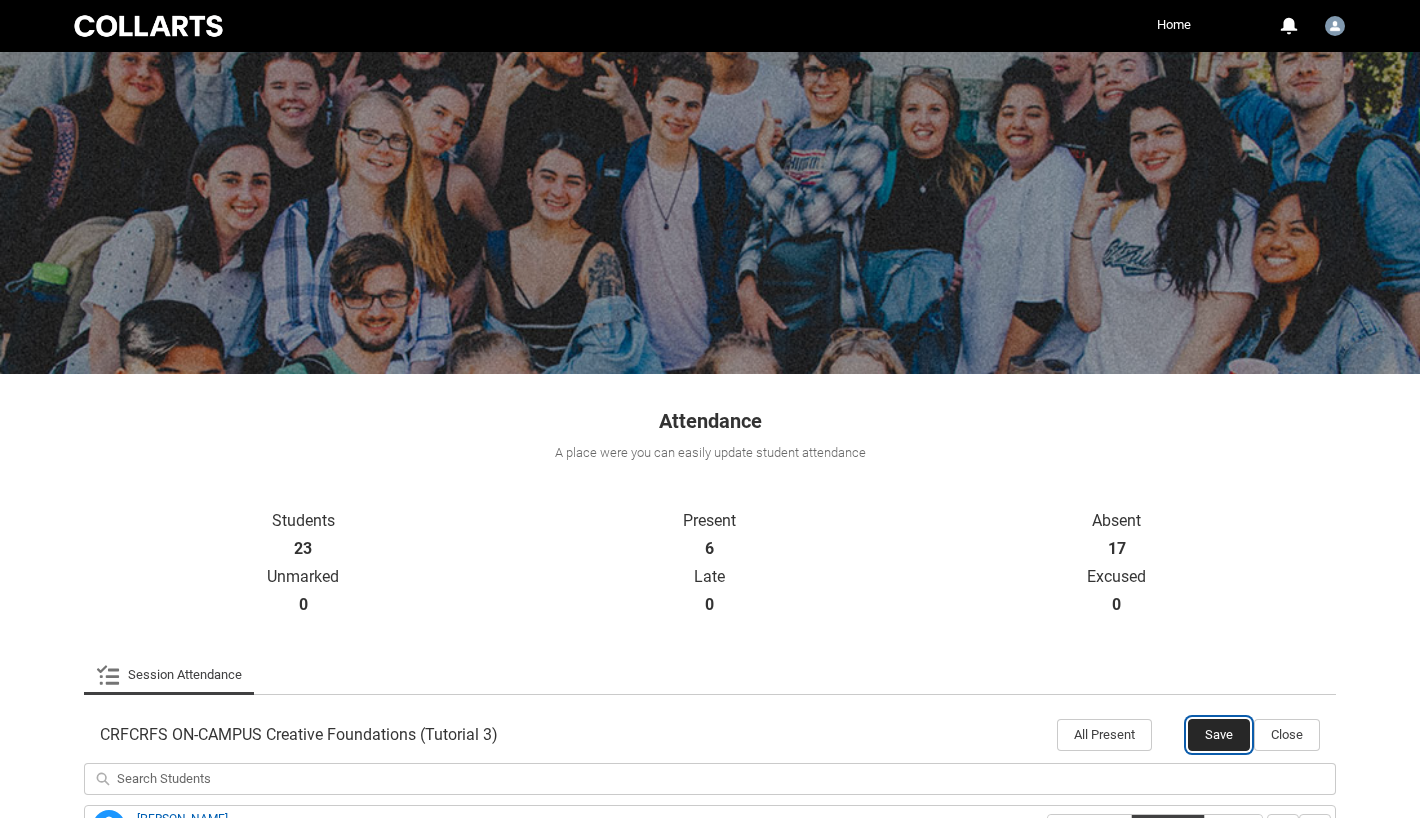 click on "Save" at bounding box center [1219, 735] 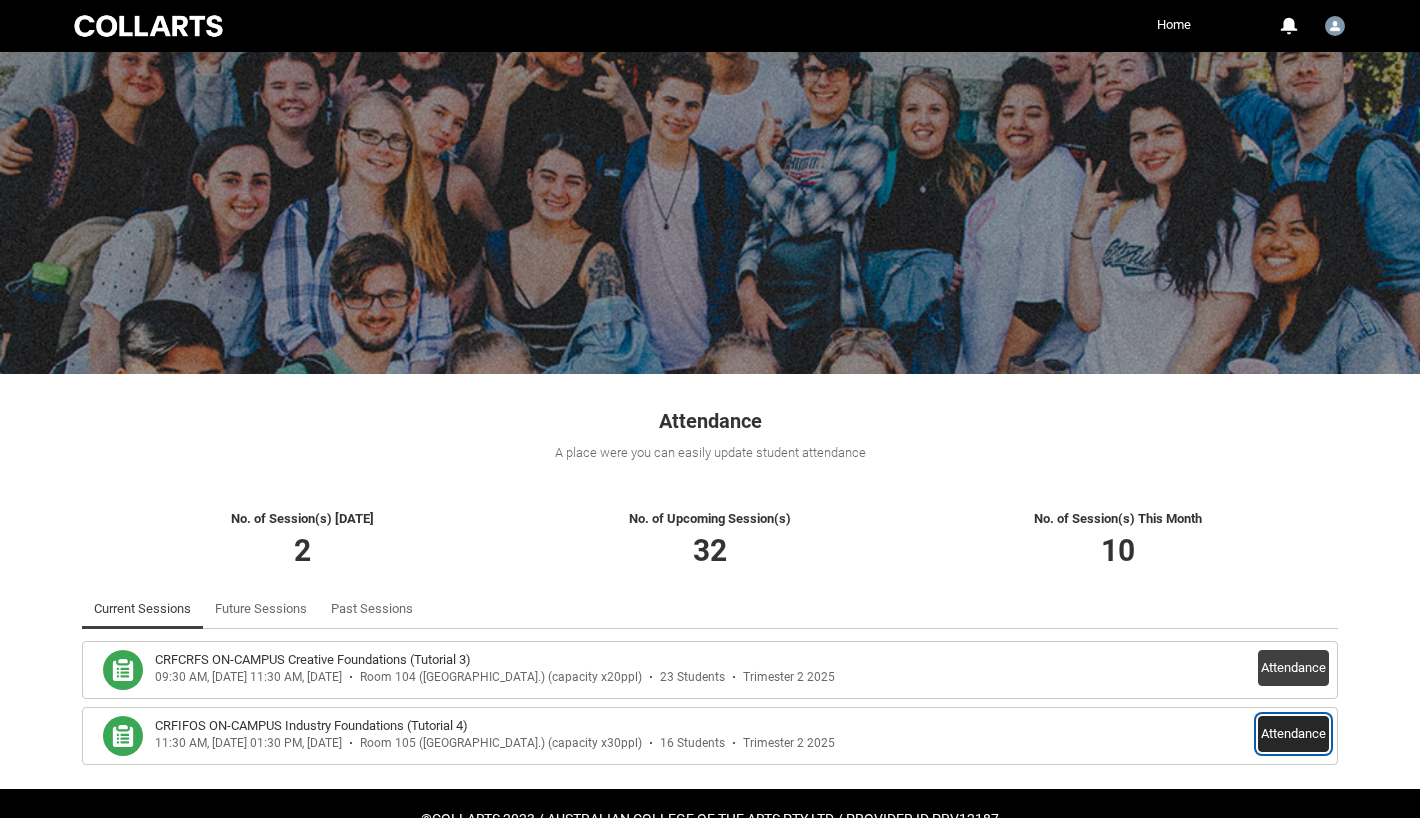 click on "Attendance" at bounding box center (1293, 734) 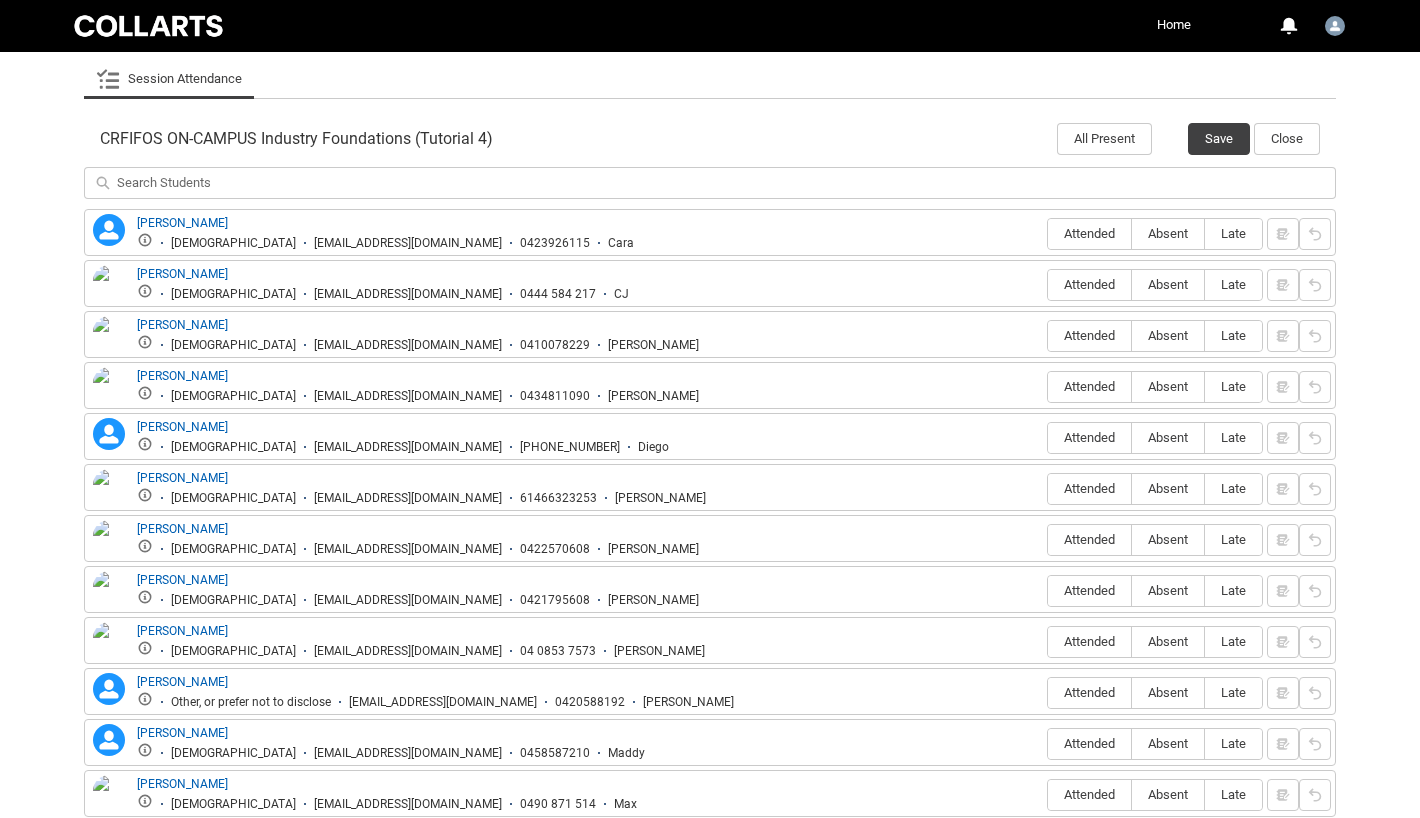 scroll, scrollTop: 611, scrollLeft: 0, axis: vertical 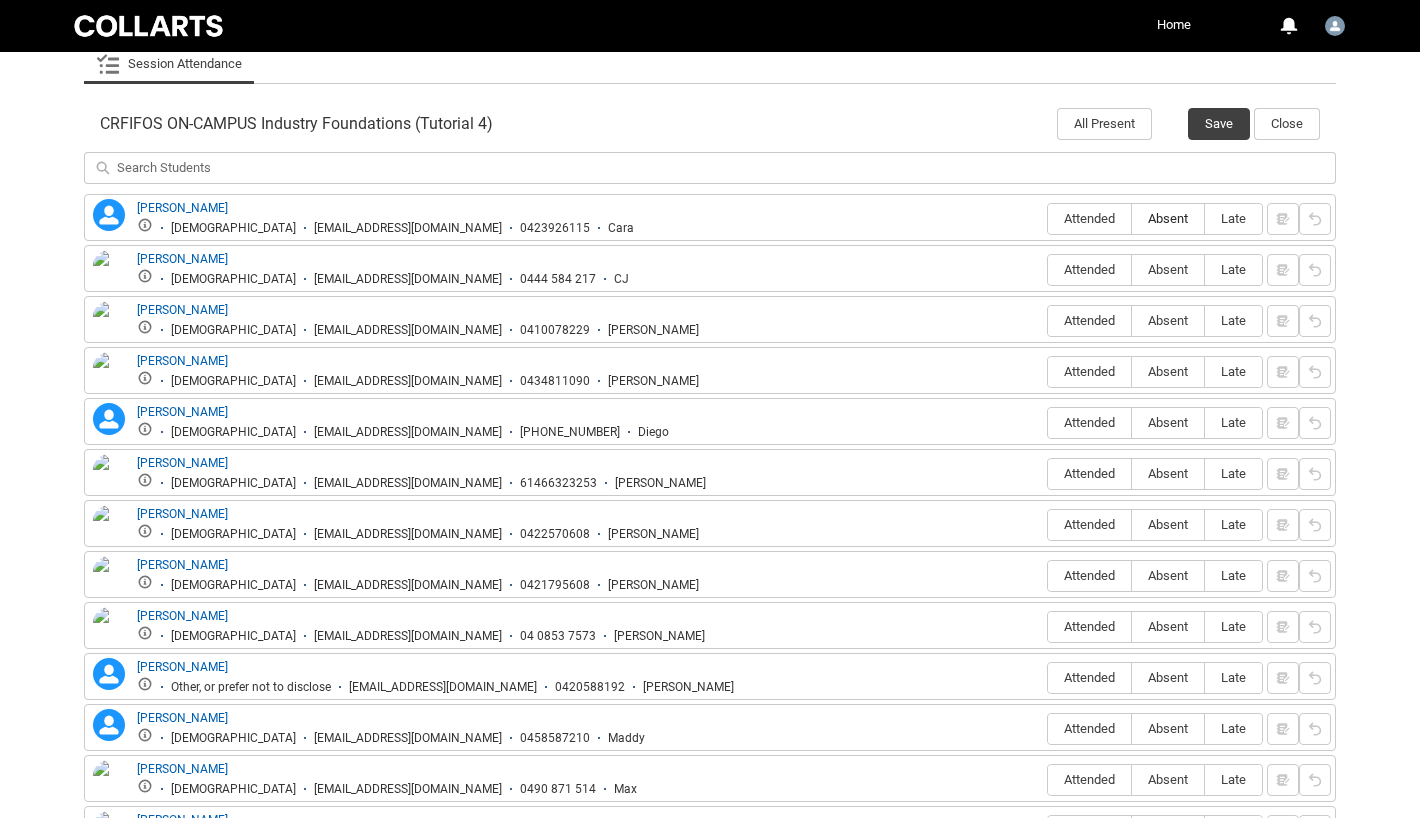 click on "Absent" at bounding box center [1168, 218] 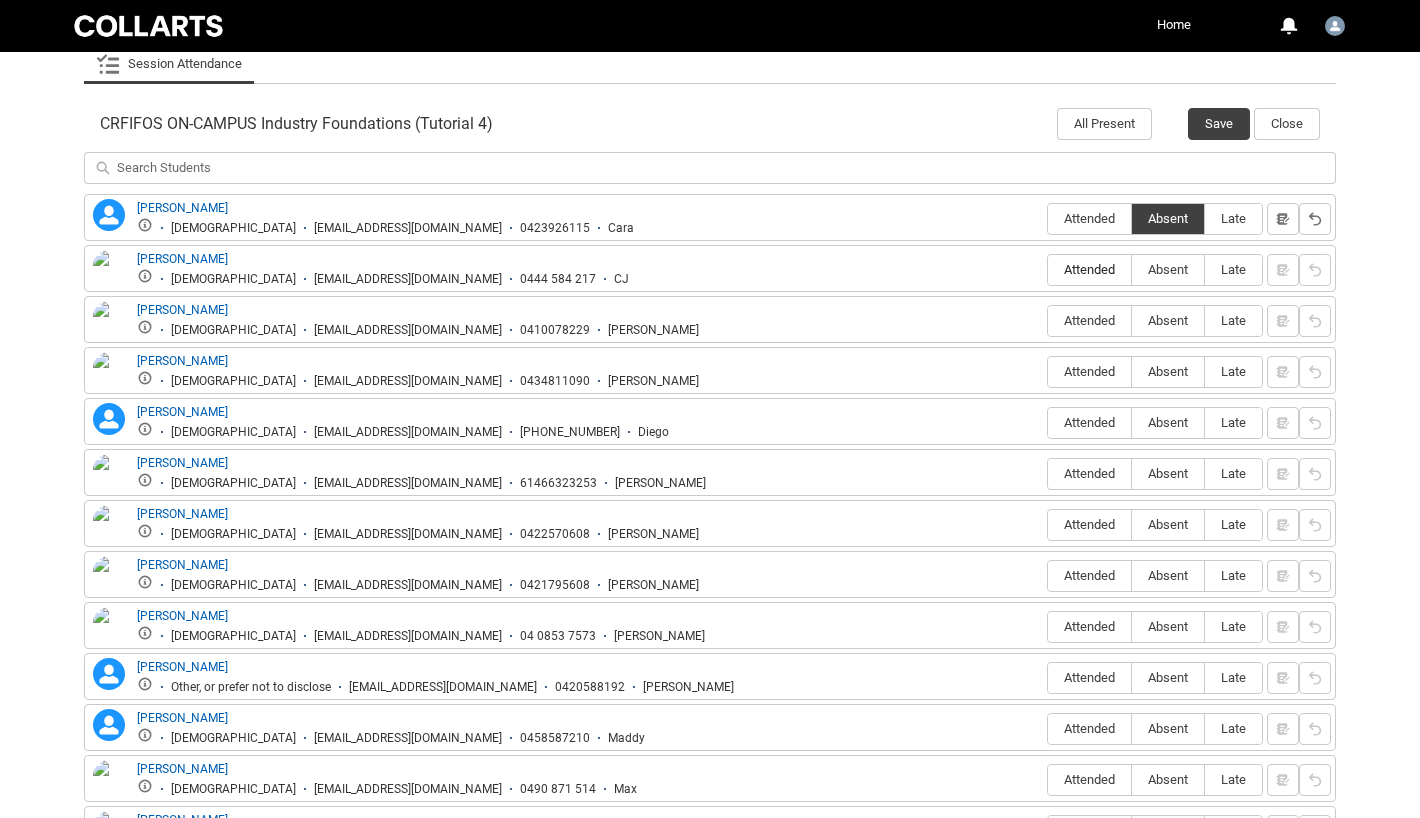 click on "Attended" at bounding box center [1089, 269] 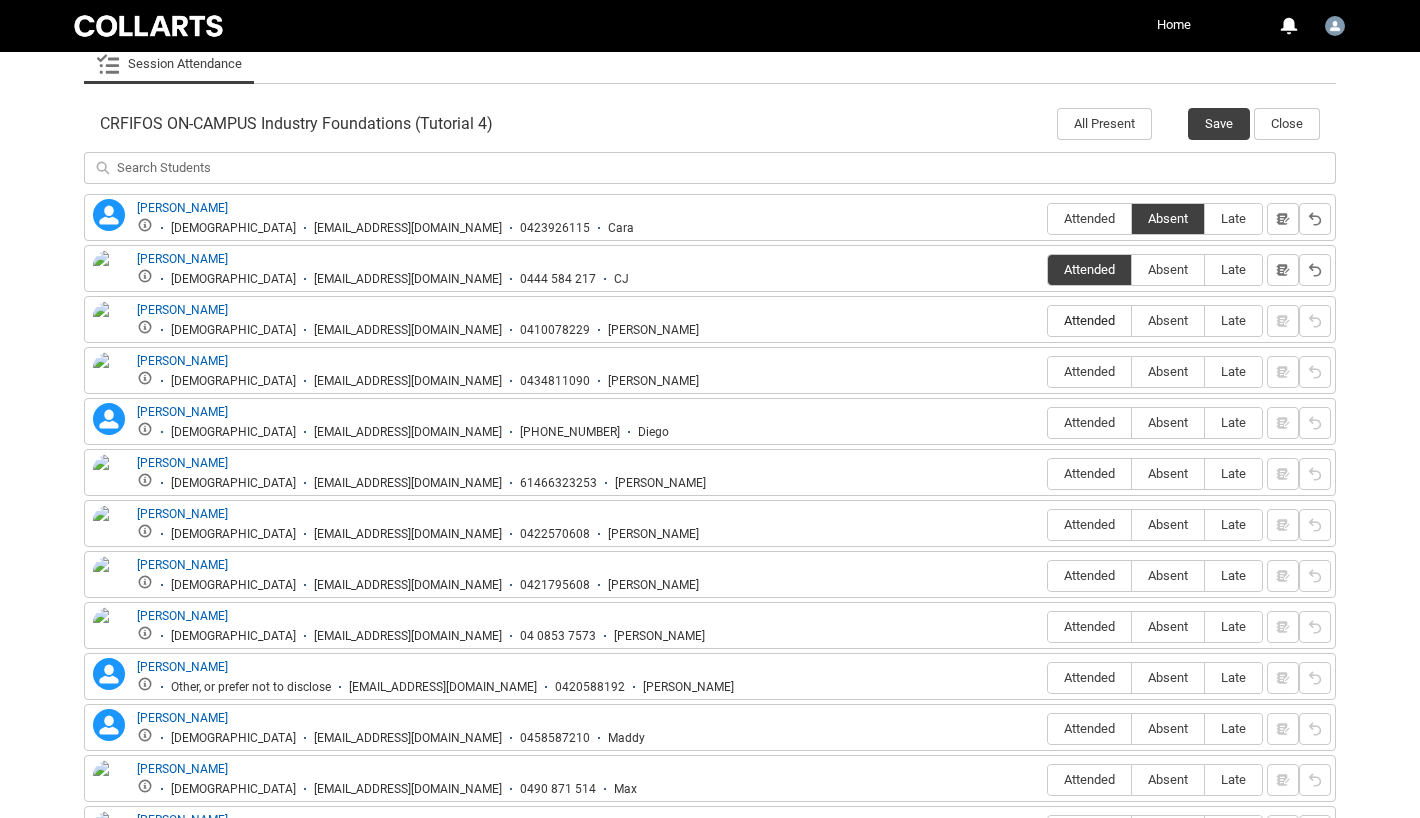 click on "Attended" at bounding box center [1089, 320] 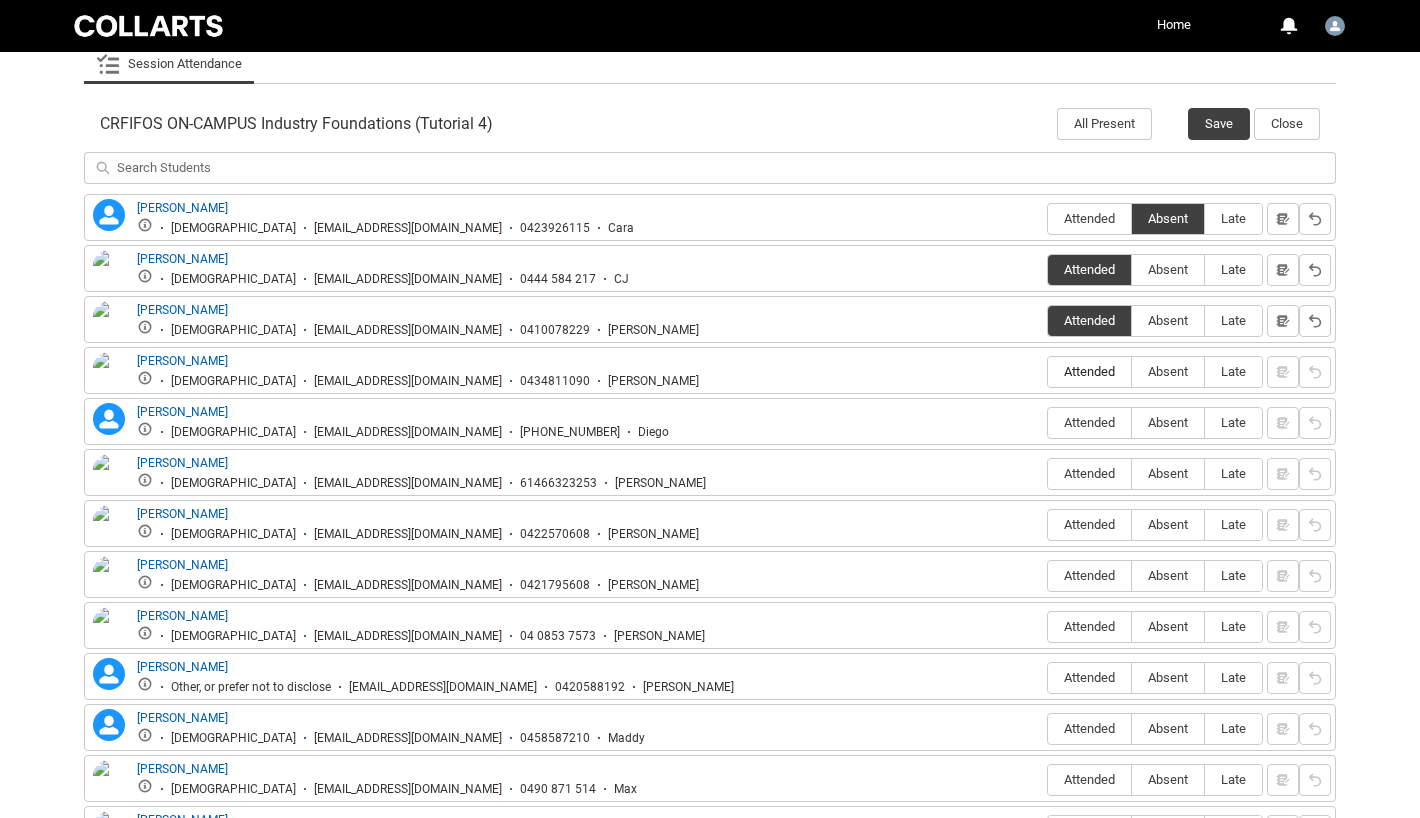 click on "Attended" at bounding box center [1089, 371] 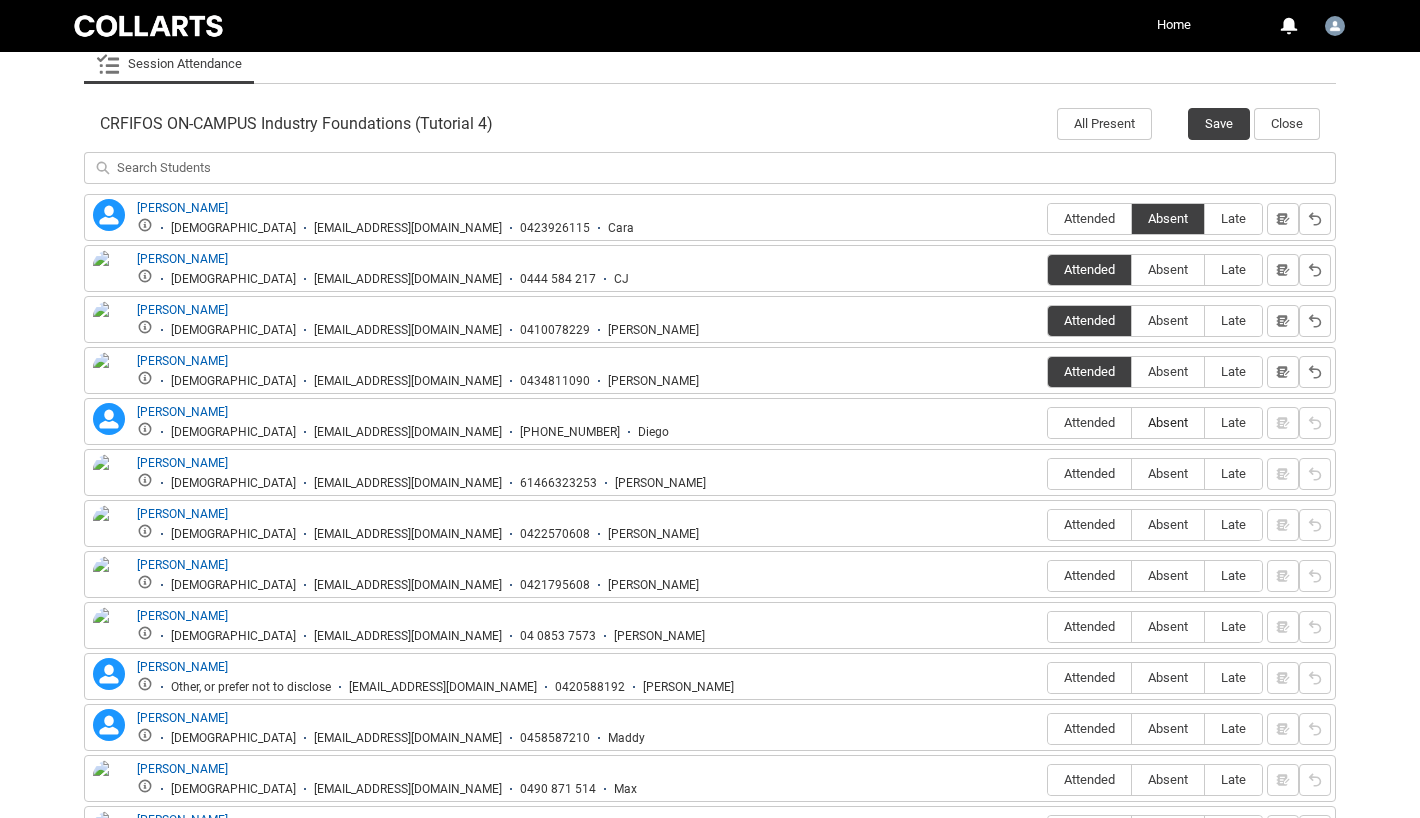 click on "Absent" at bounding box center [1168, 422] 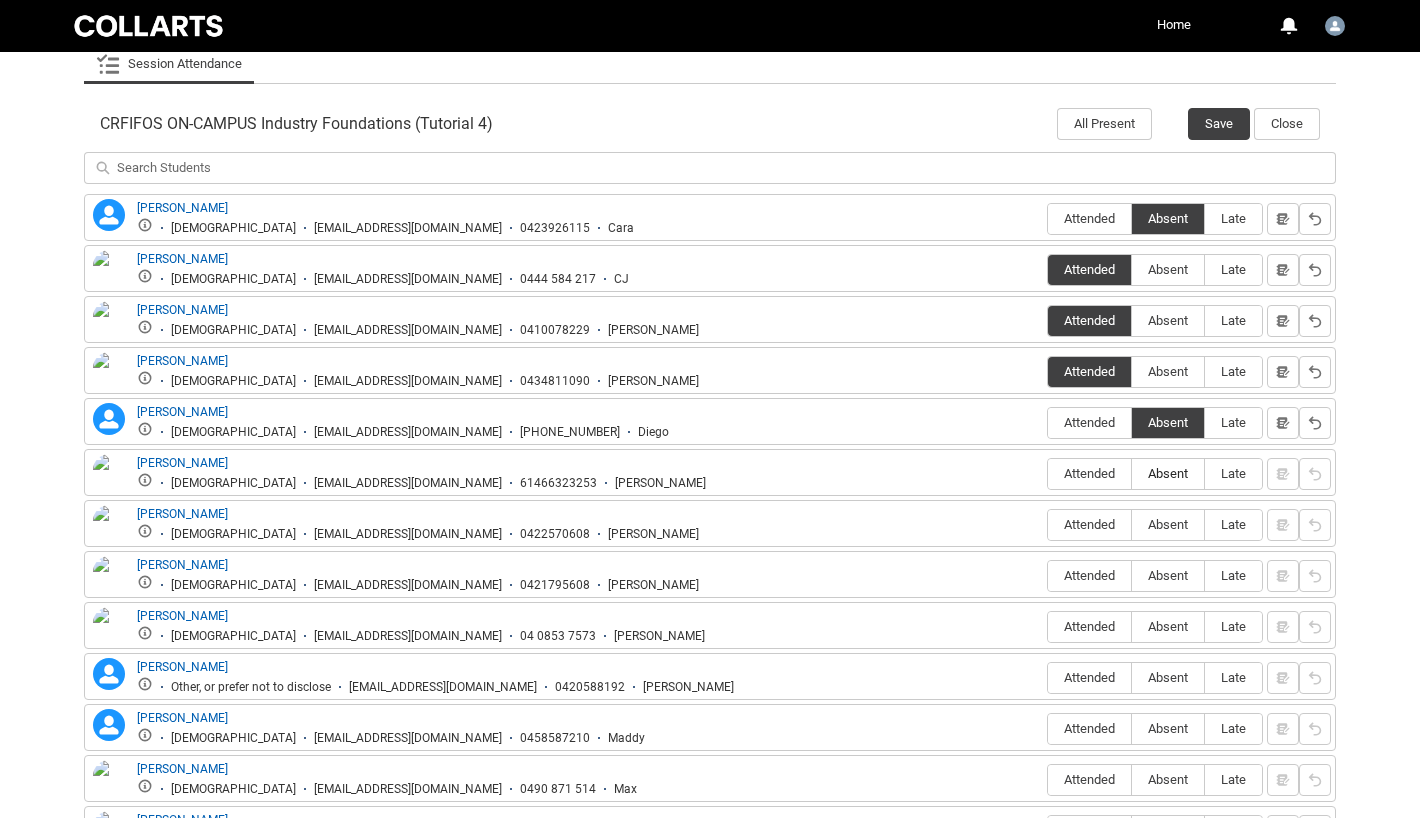 click on "Absent" at bounding box center [1168, 473] 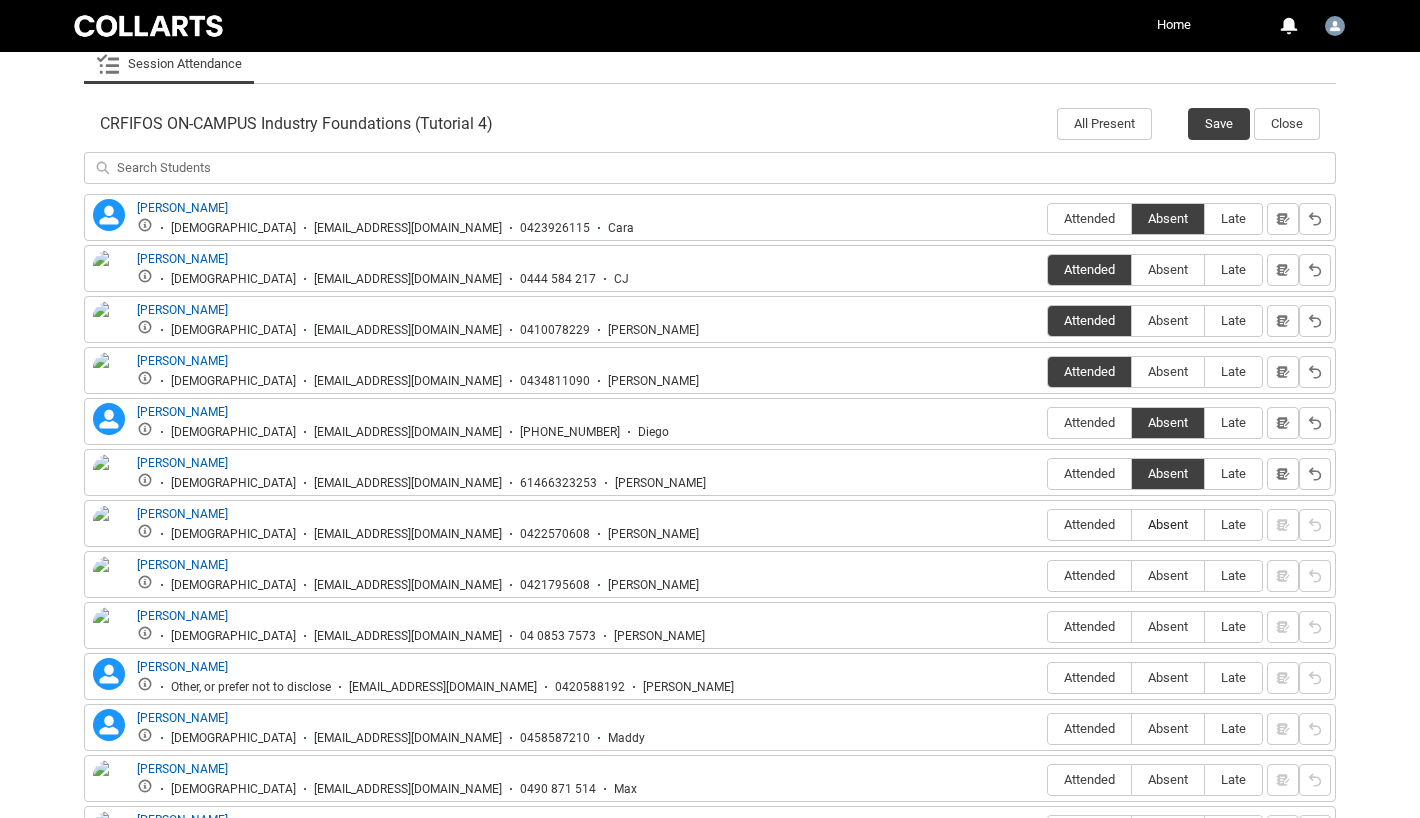 click on "Absent" at bounding box center (1168, 524) 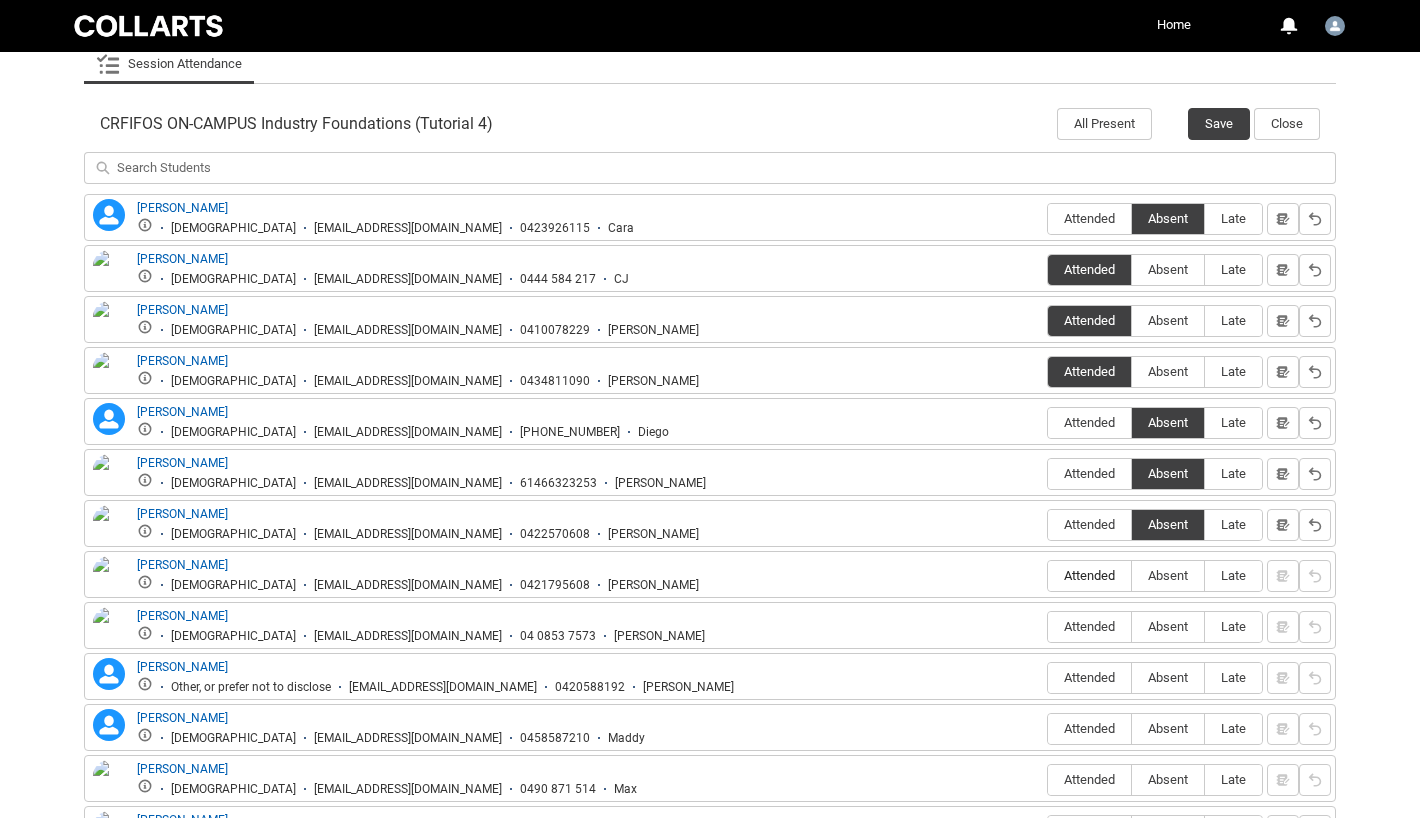 click on "Attended" at bounding box center [1089, 575] 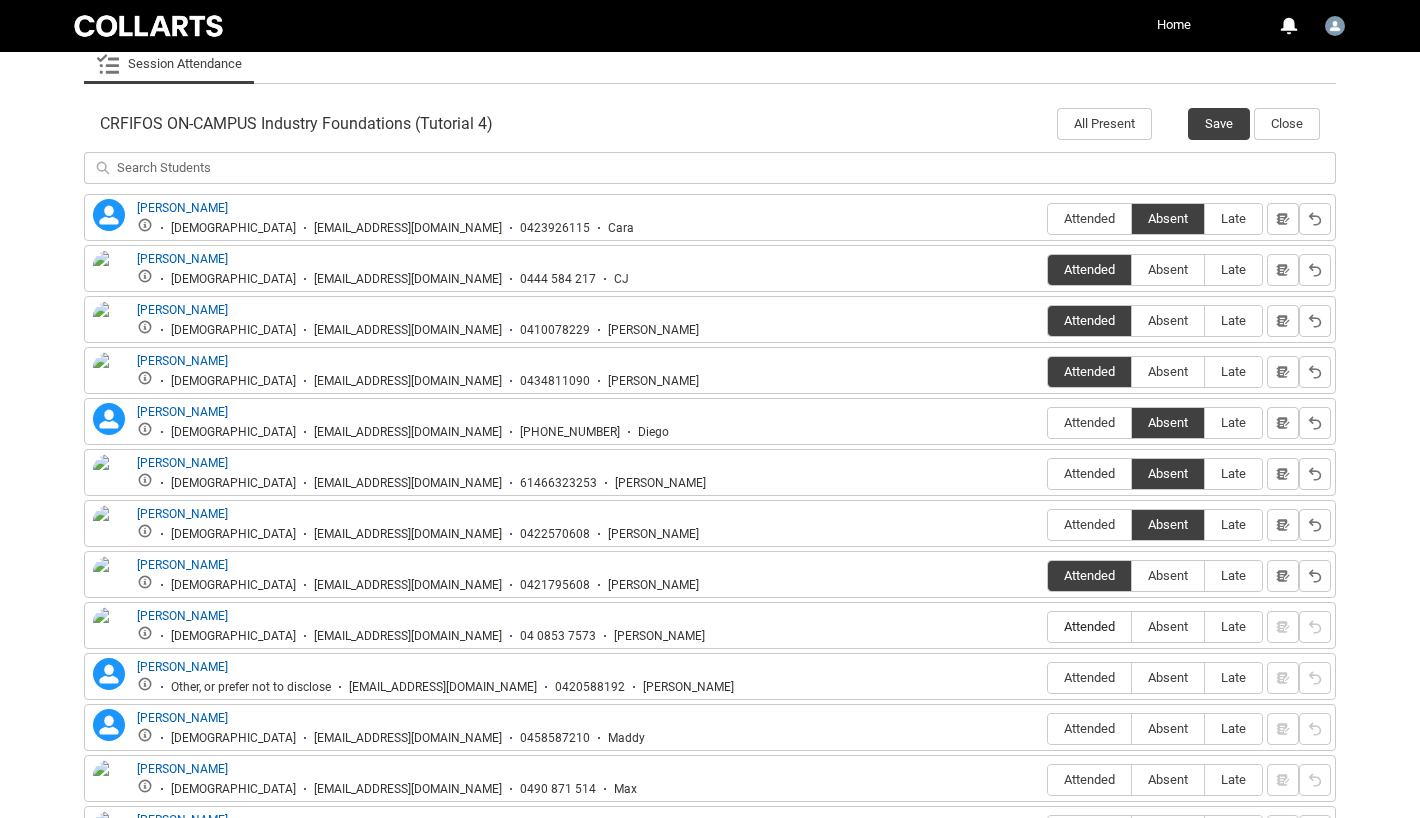 click on "Attended" at bounding box center (1089, 626) 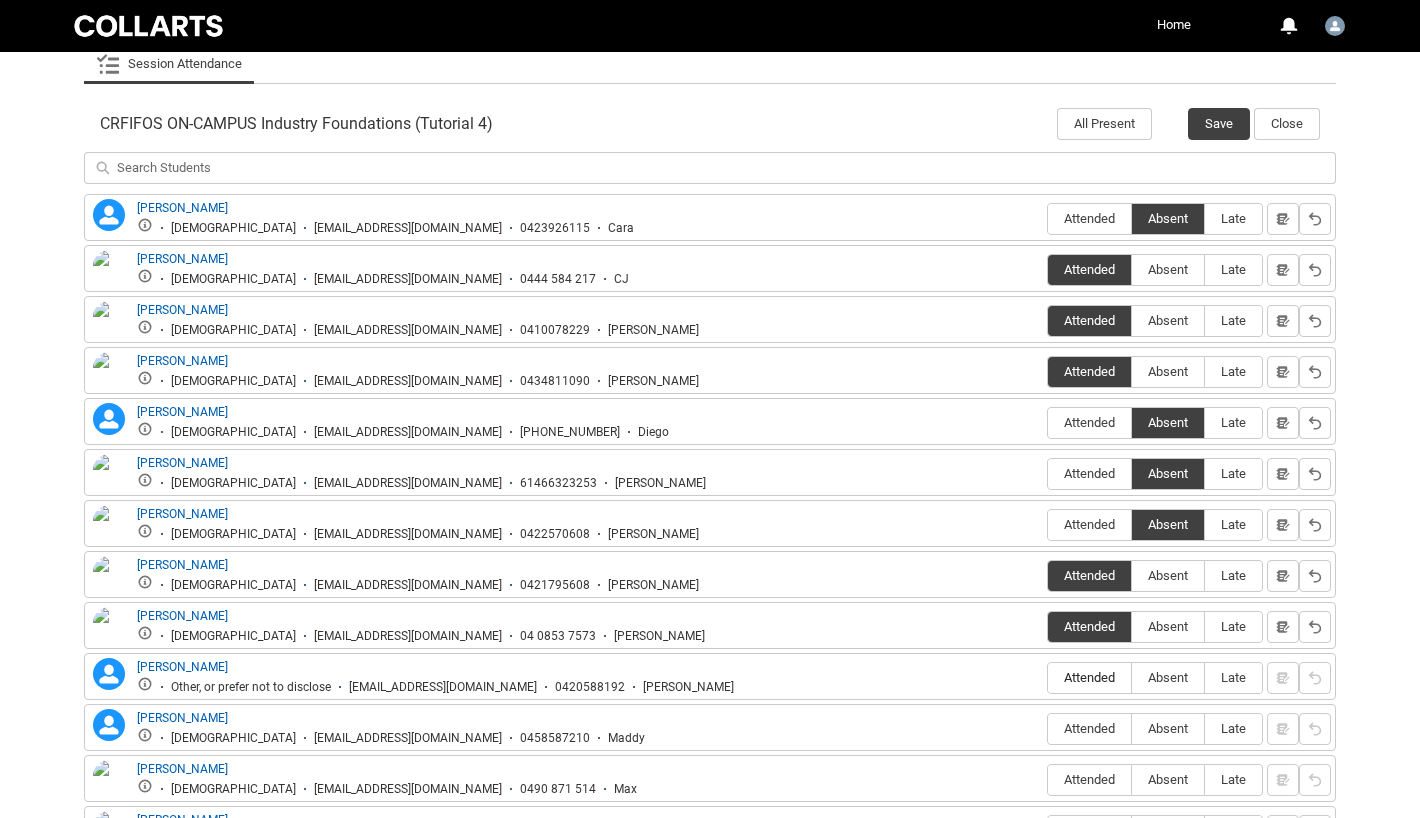 click on "Attended" at bounding box center (1089, 677) 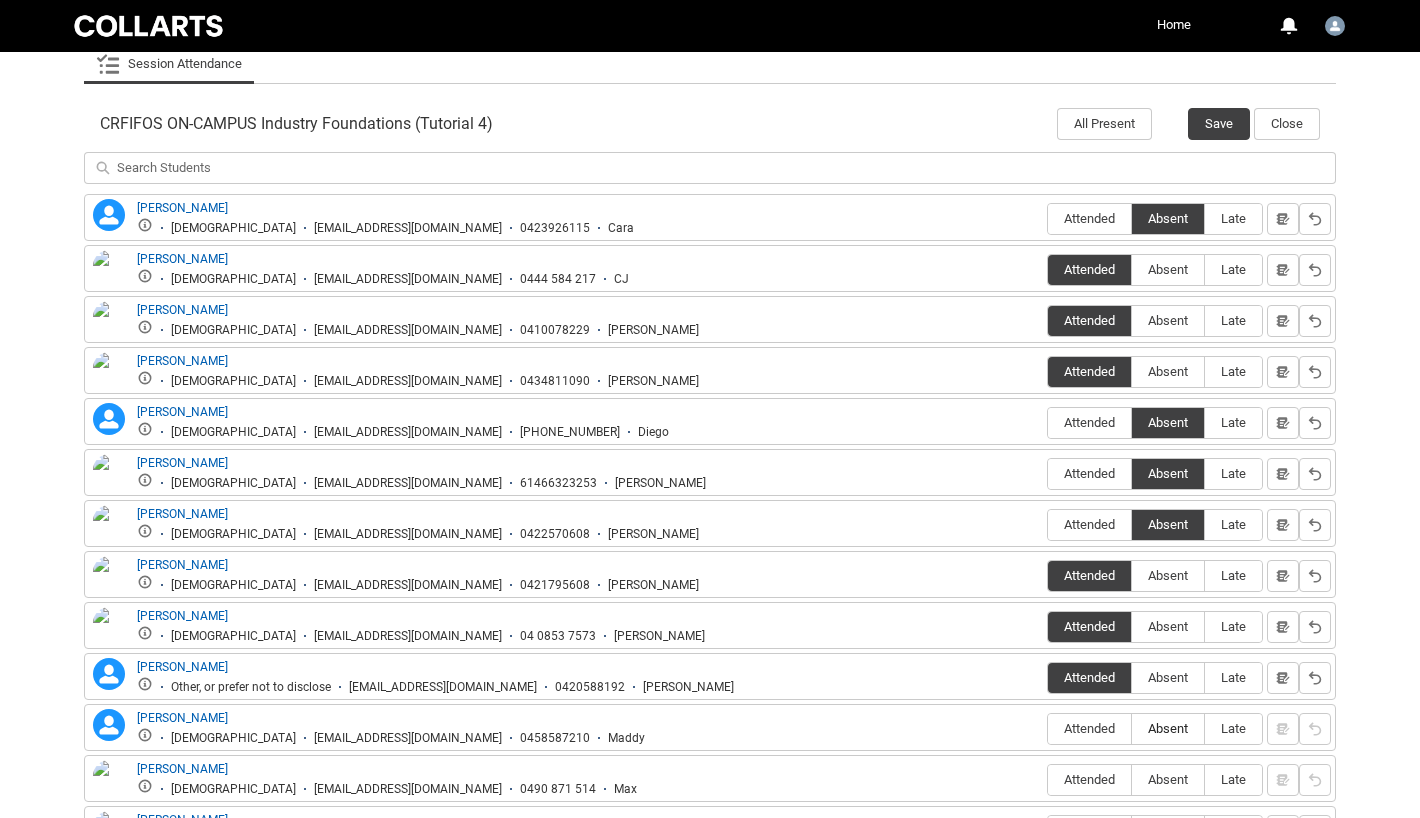 click on "Absent" at bounding box center (1168, 728) 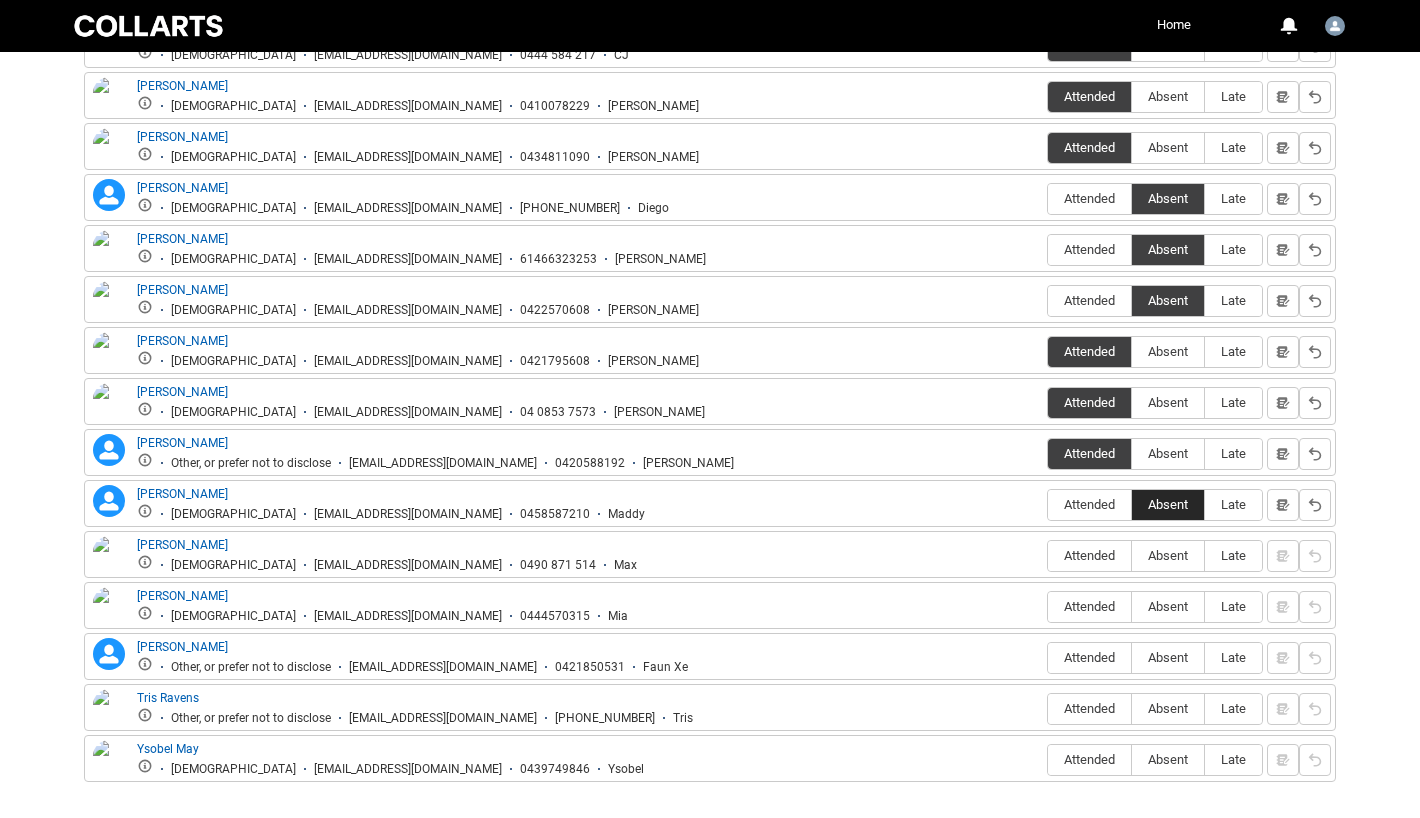 scroll, scrollTop: 846, scrollLeft: 0, axis: vertical 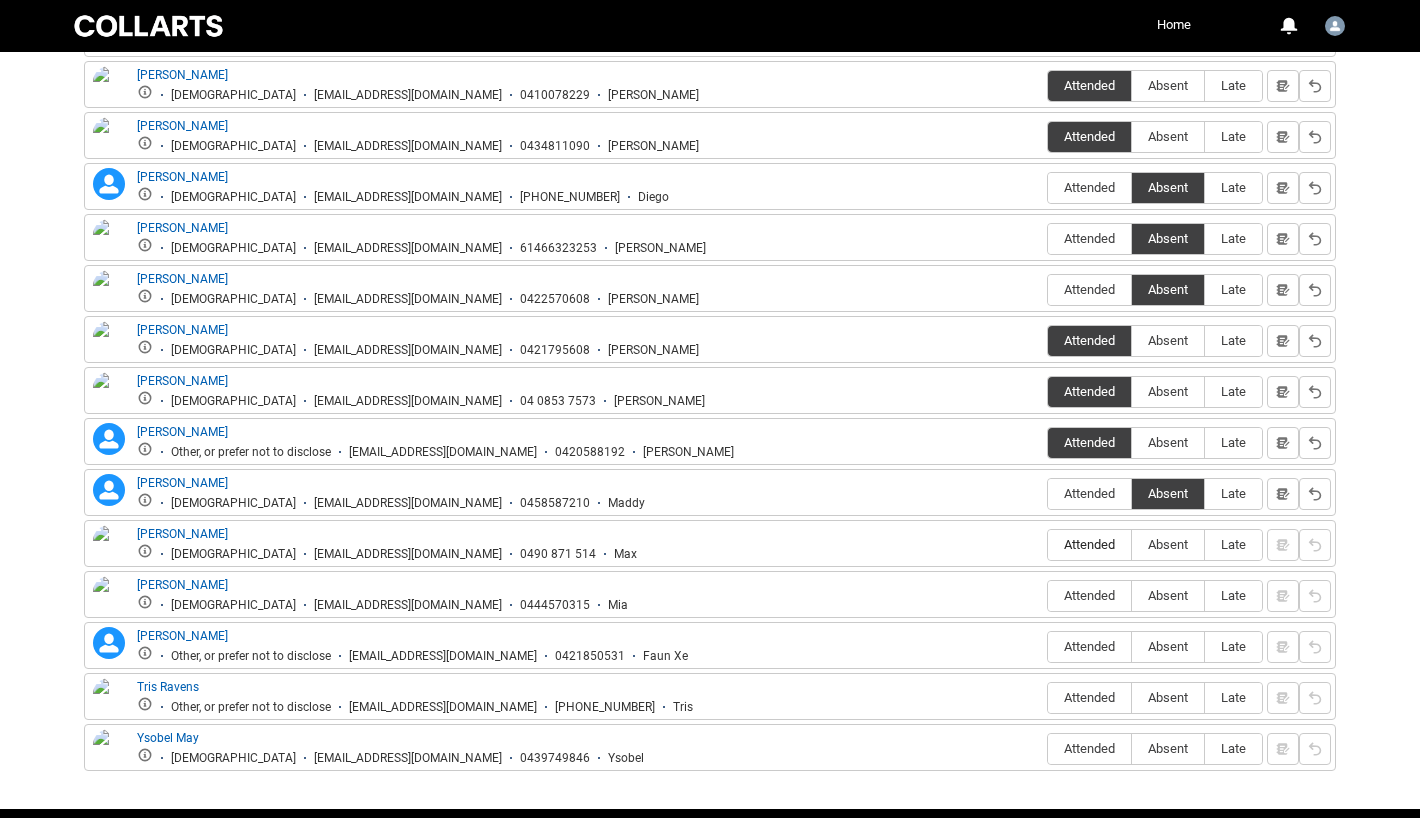 click on "Attended" at bounding box center (1089, 544) 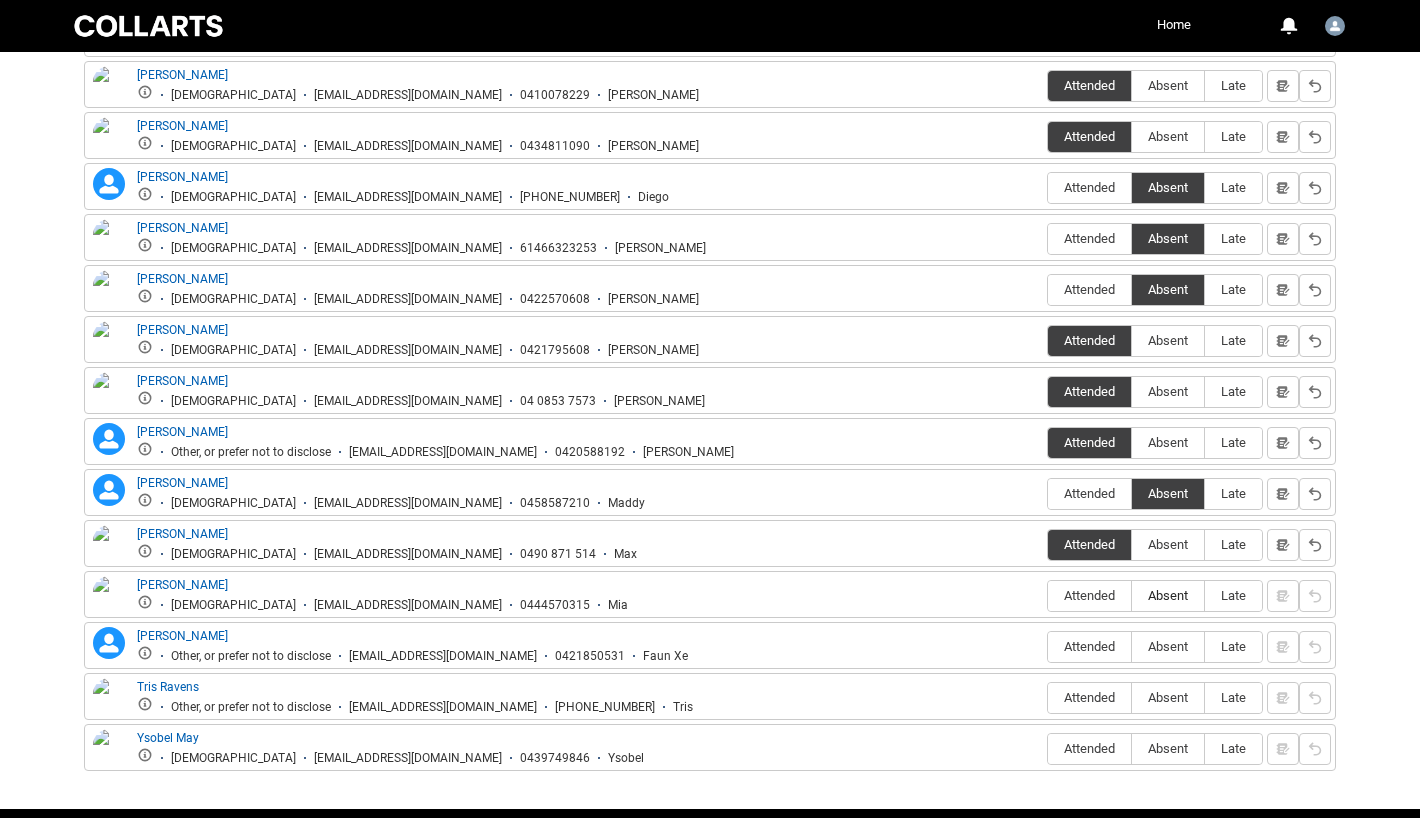 click on "Absent" at bounding box center (1168, 595) 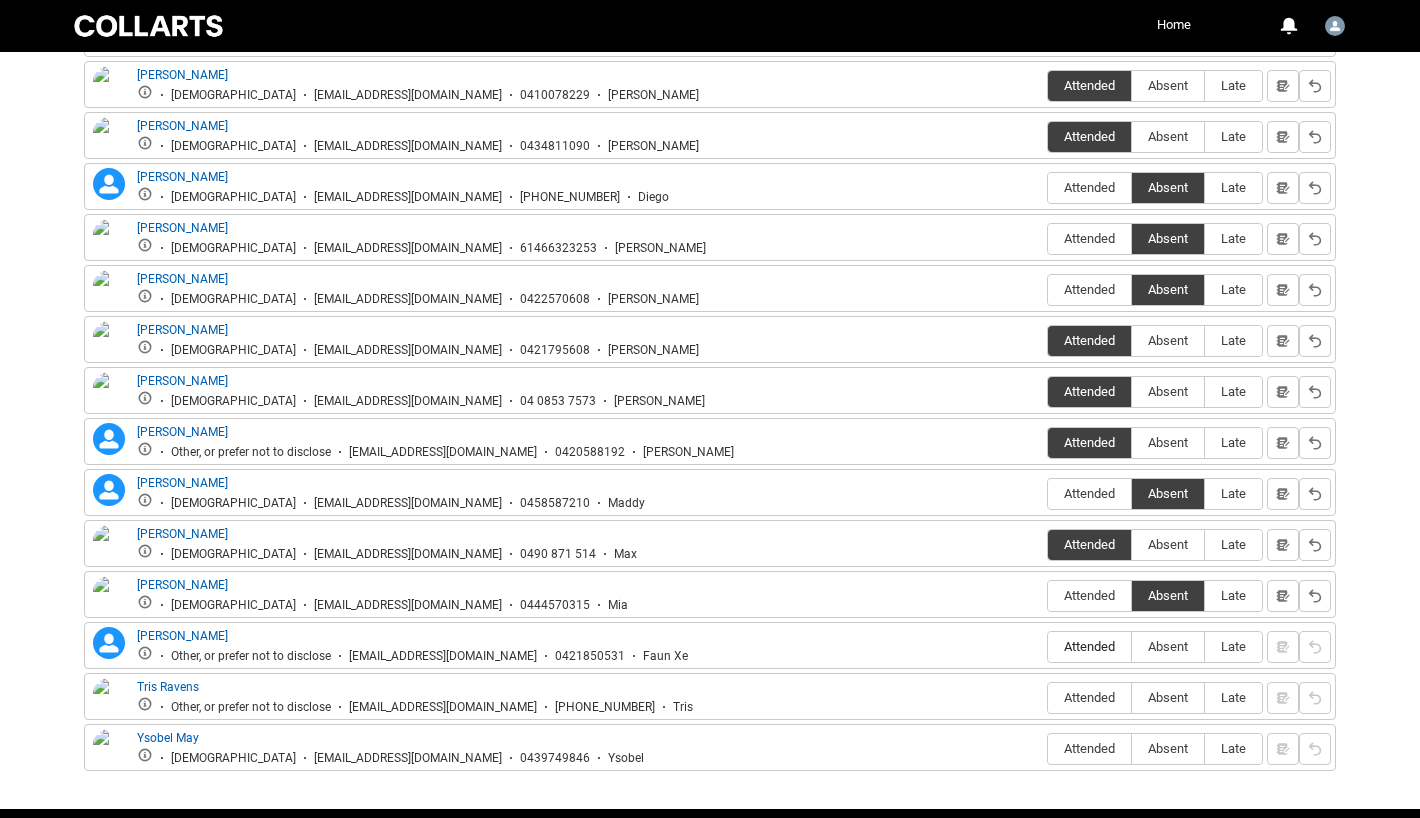 click on "Attended" at bounding box center (1089, 646) 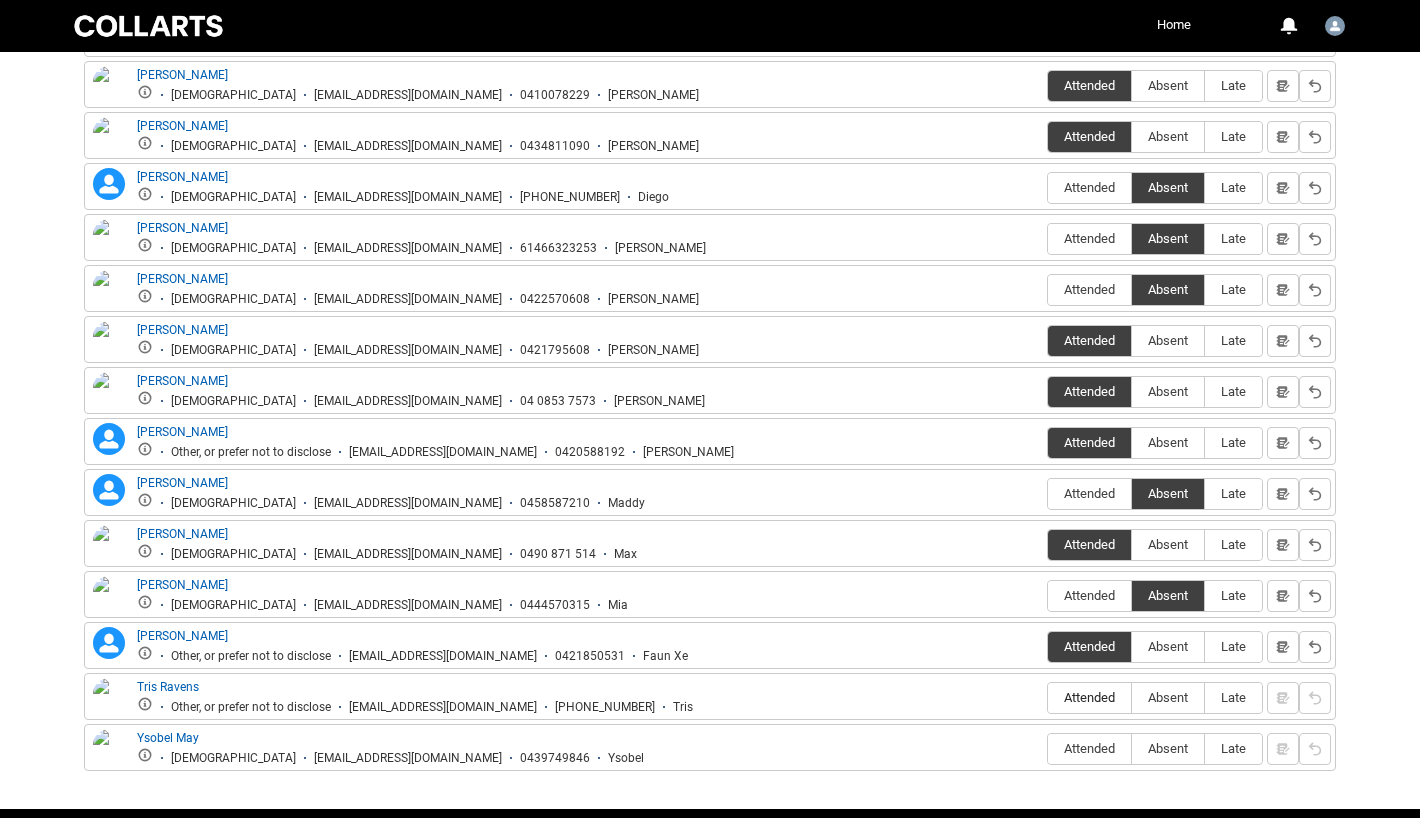 click on "Attended" at bounding box center [1089, 697] 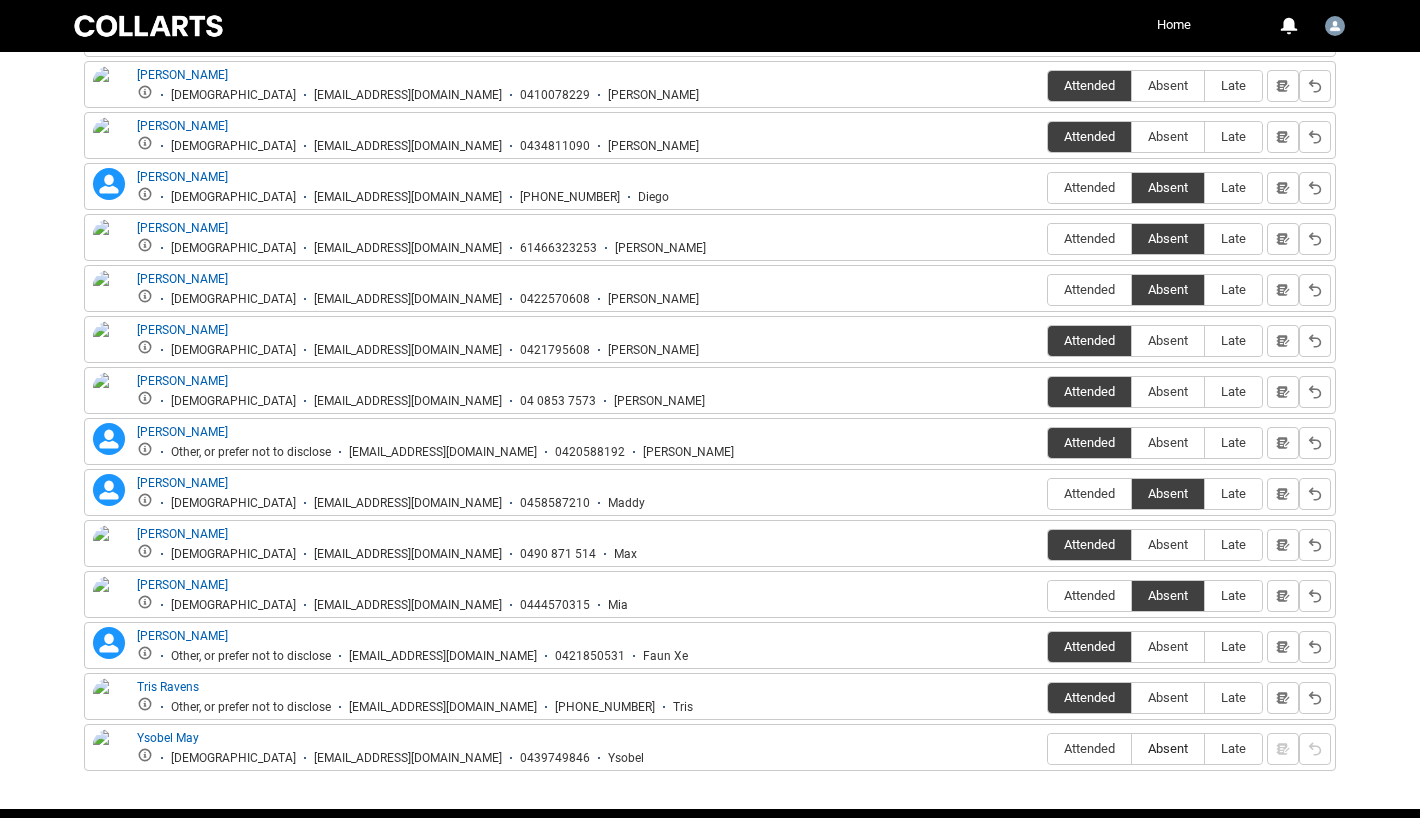 click on "Absent" at bounding box center (1168, 748) 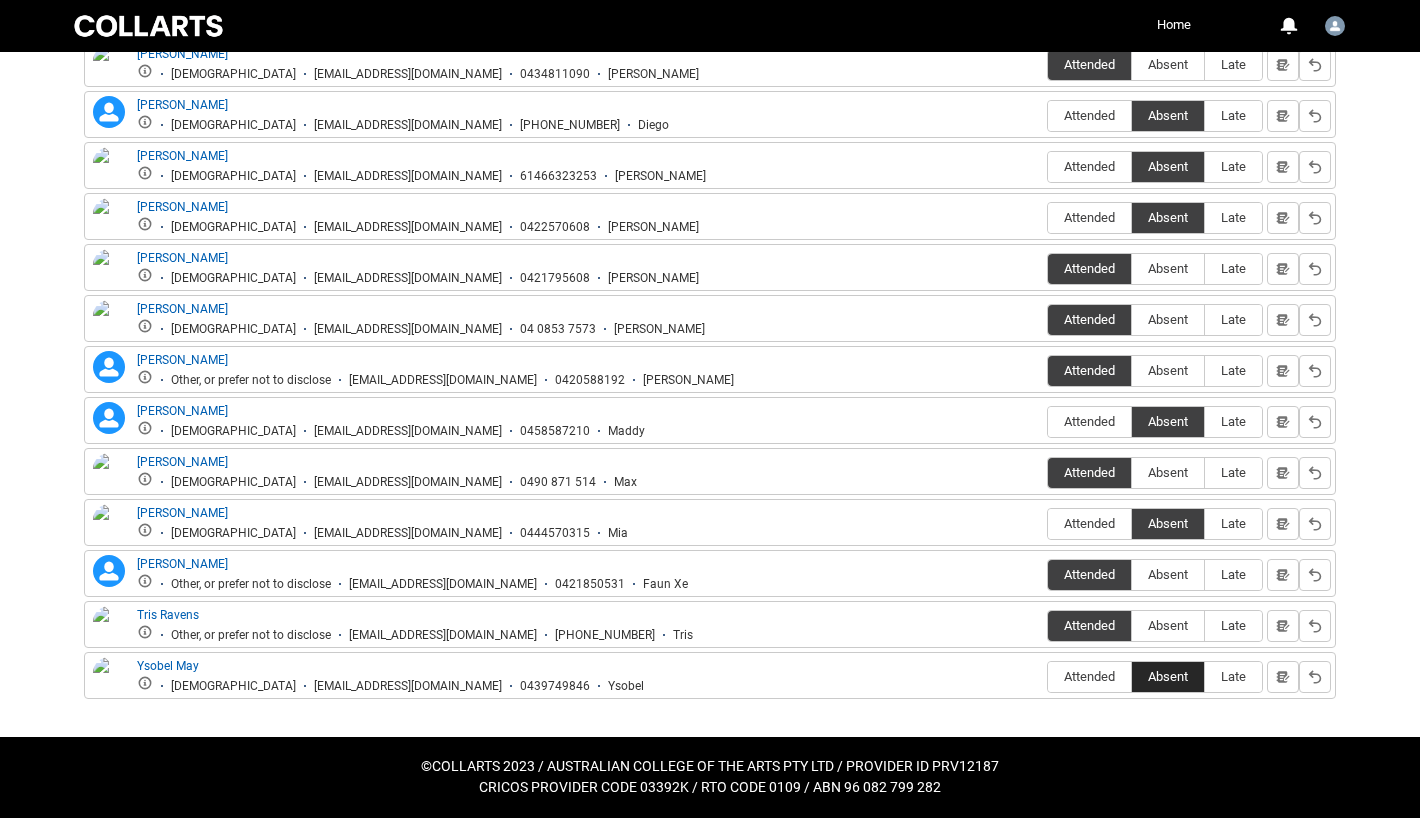 scroll, scrollTop: 0, scrollLeft: 0, axis: both 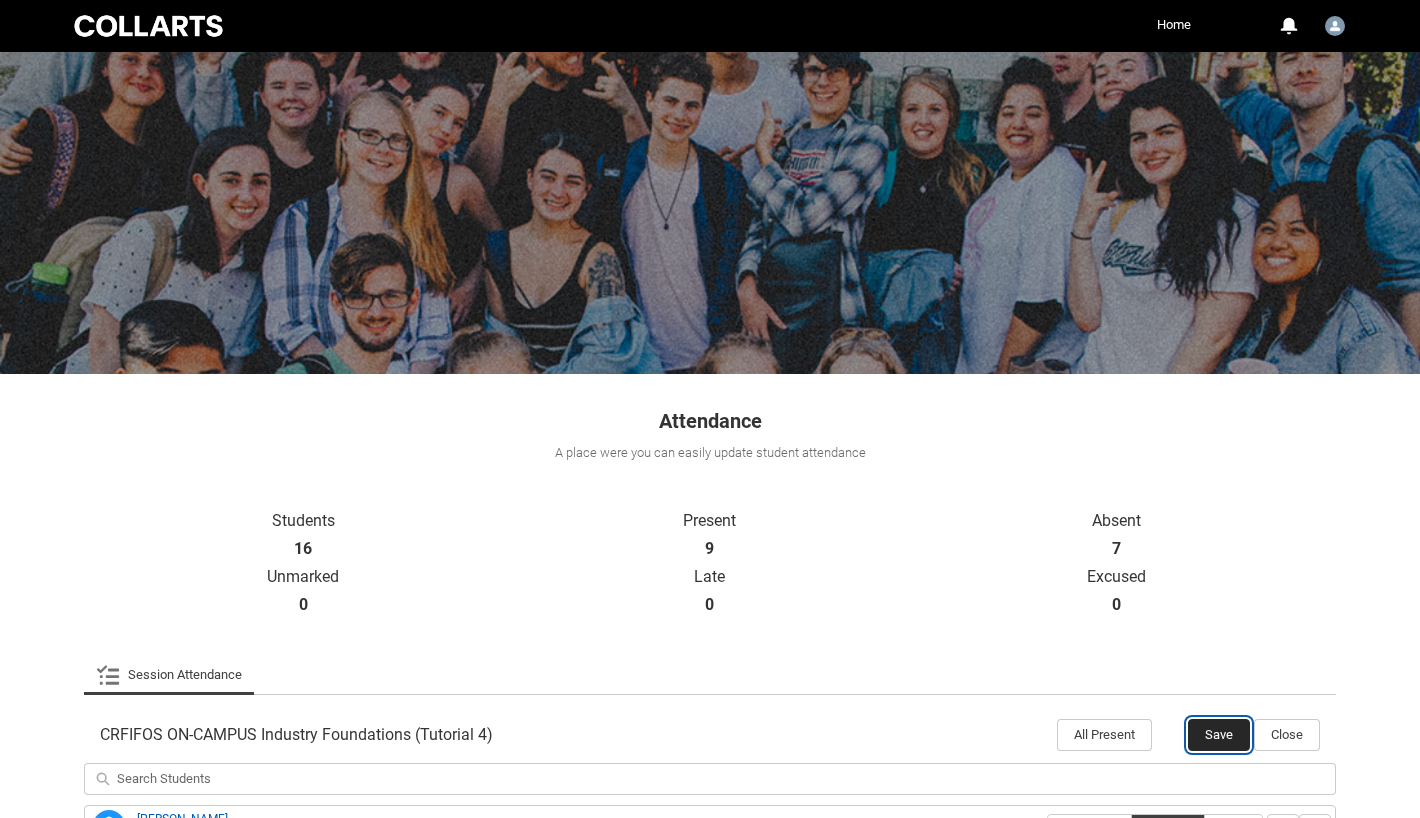 click on "Save" at bounding box center [1219, 735] 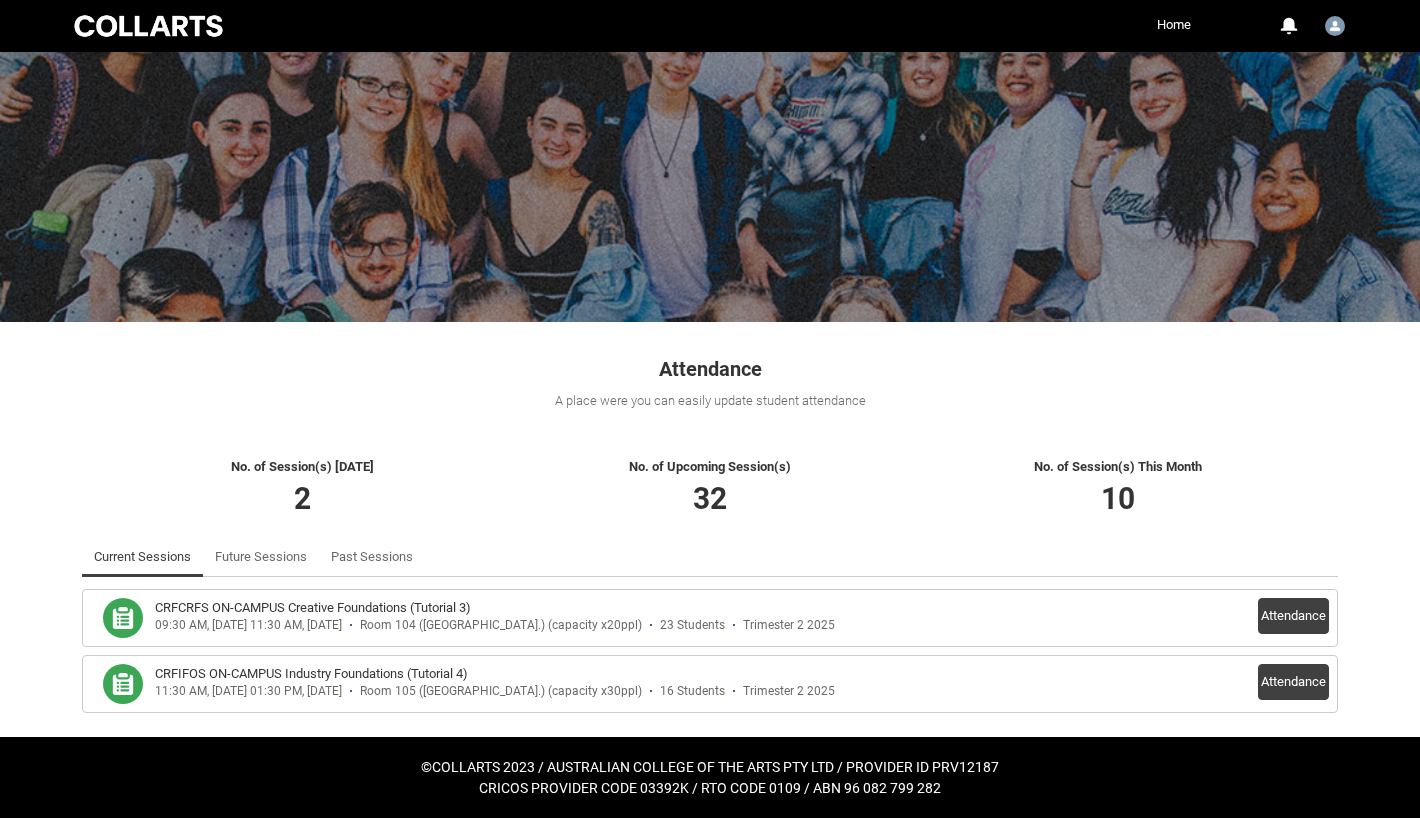 scroll, scrollTop: 0, scrollLeft: 0, axis: both 